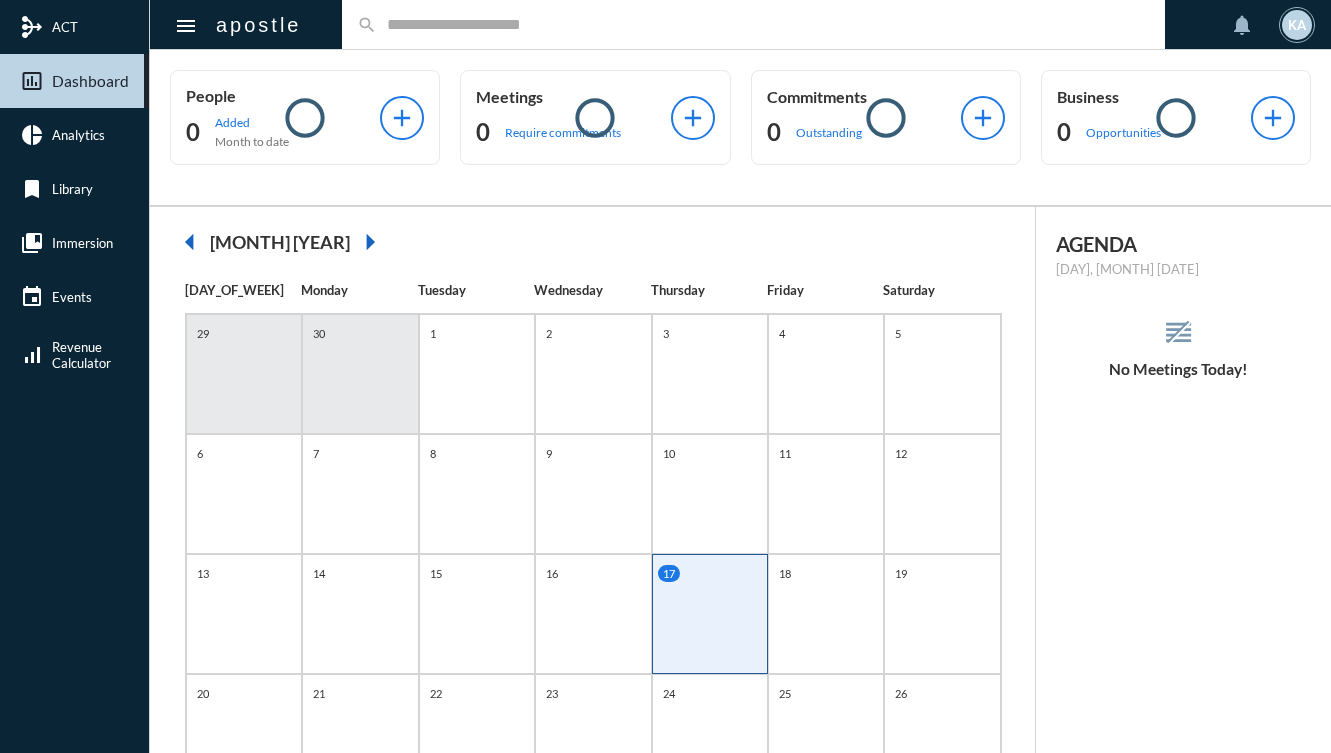 scroll, scrollTop: 0, scrollLeft: 0, axis: both 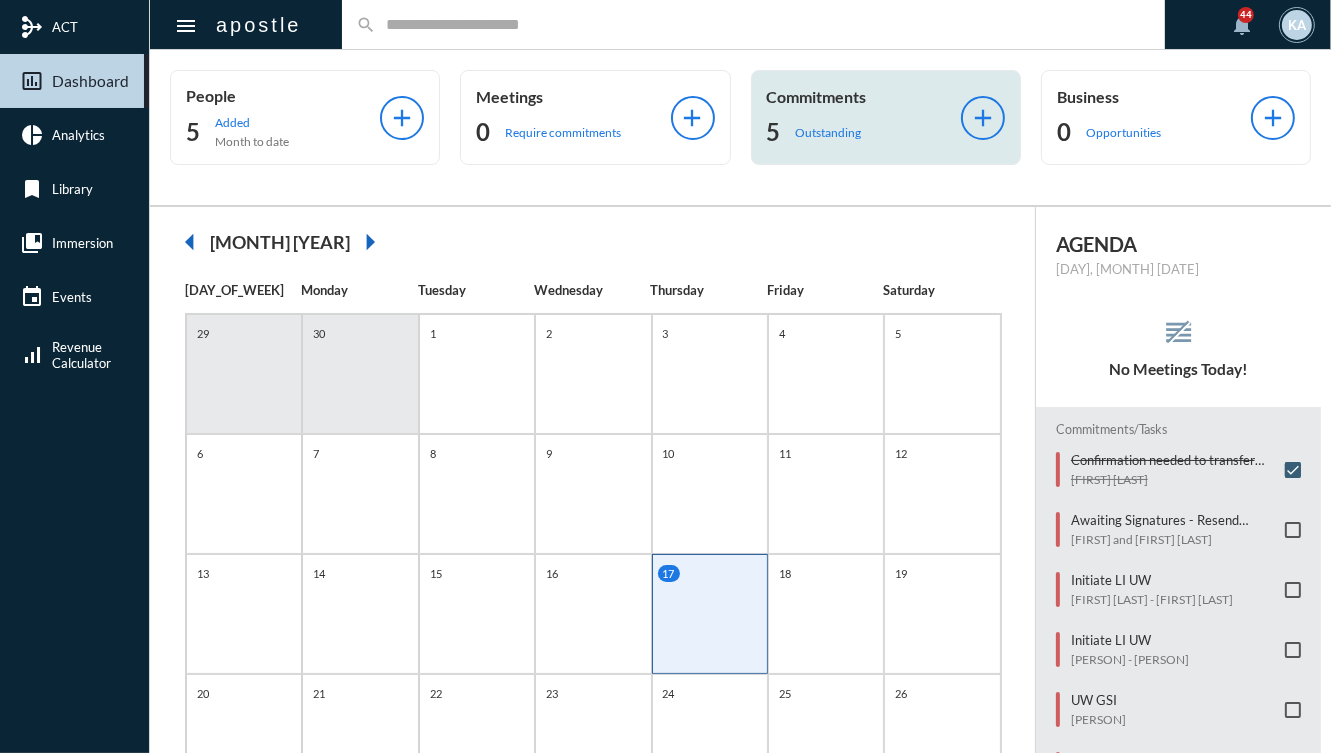click on "Outstanding" 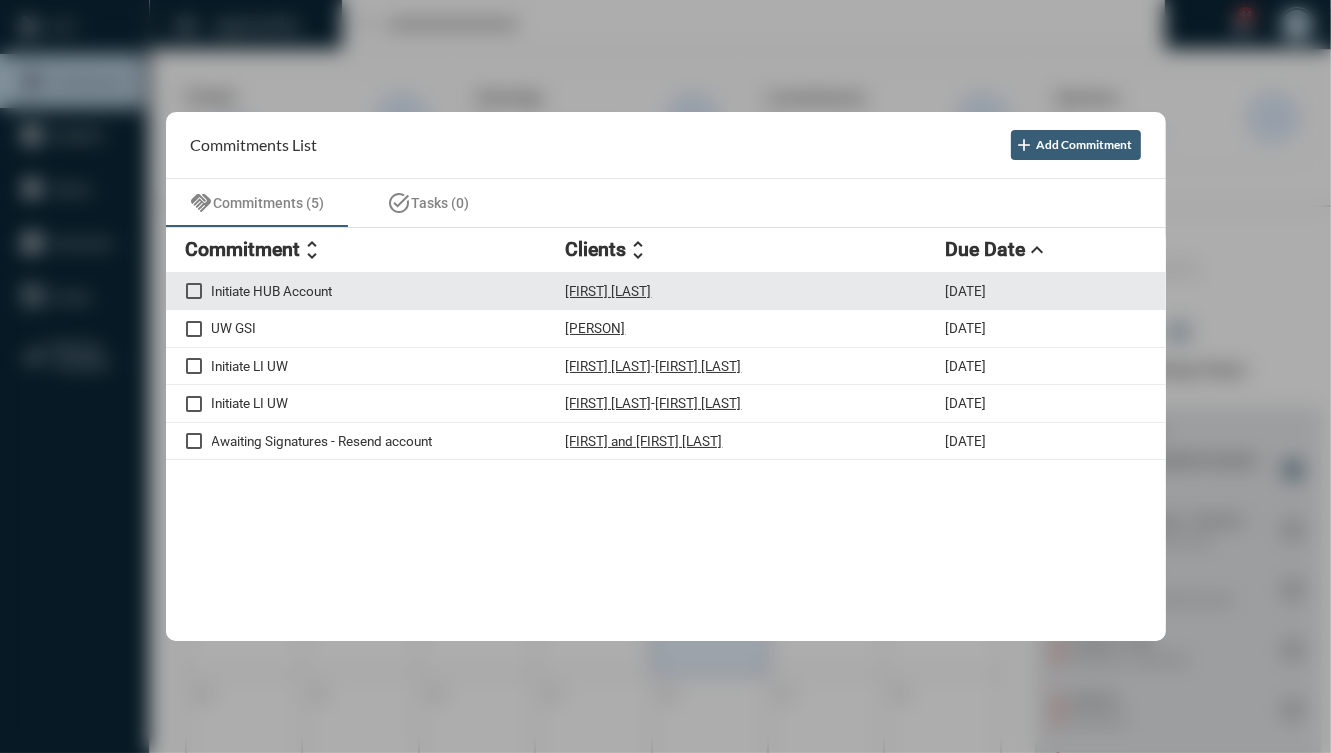 click on "Initiate HUB Account" at bounding box center (389, 291) 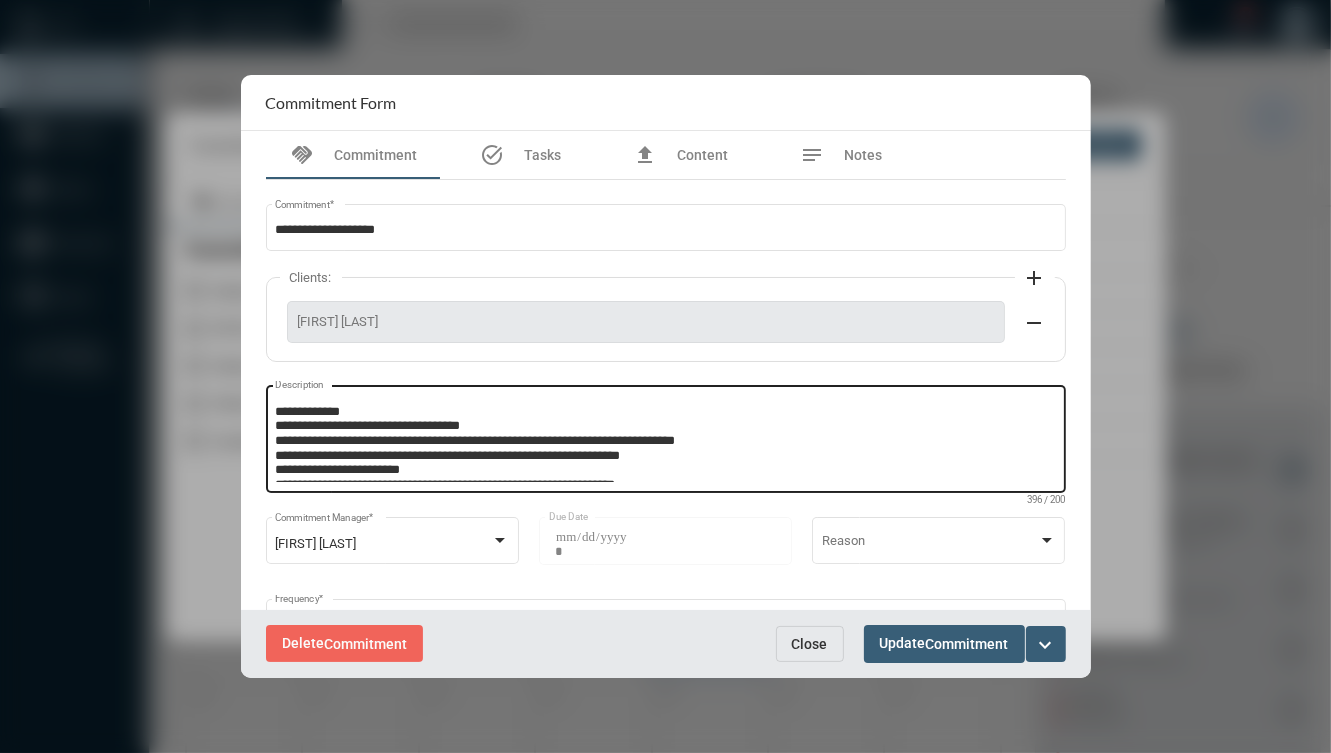 scroll, scrollTop: 70, scrollLeft: 0, axis: vertical 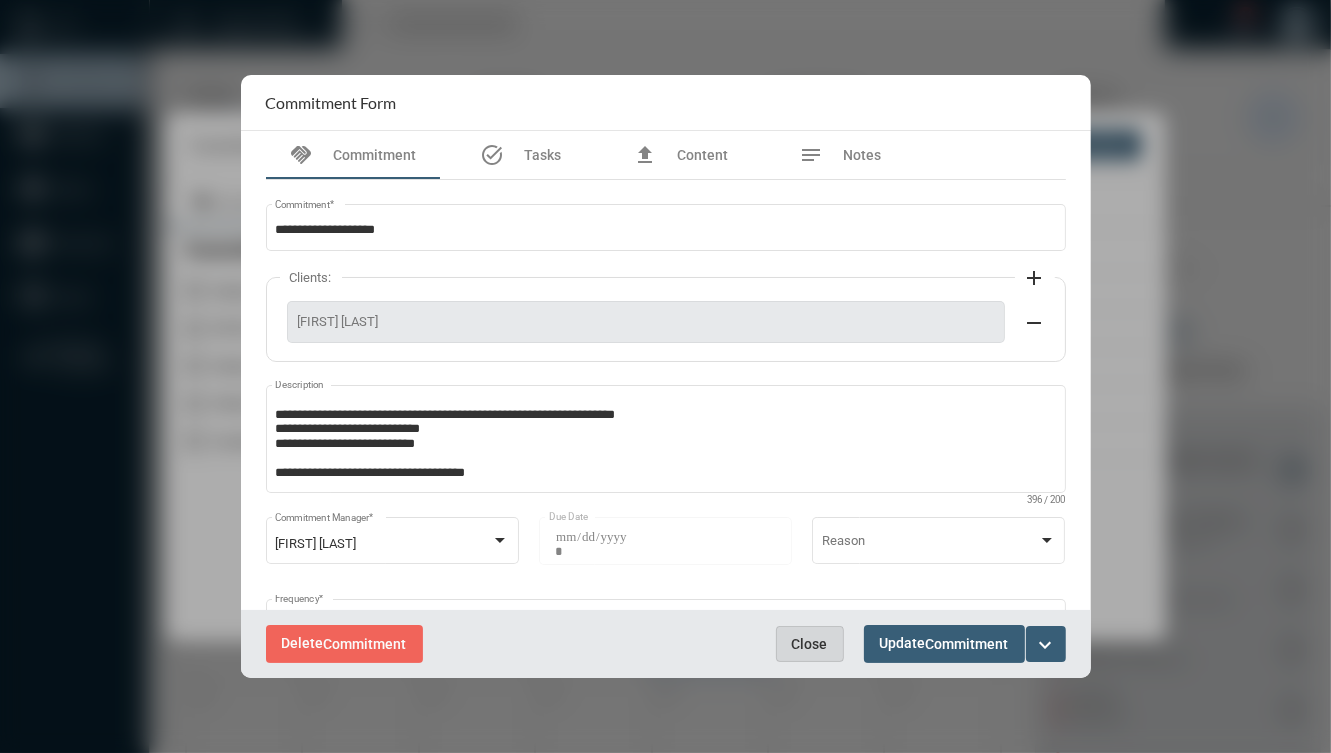 click on "Close" at bounding box center (810, 644) 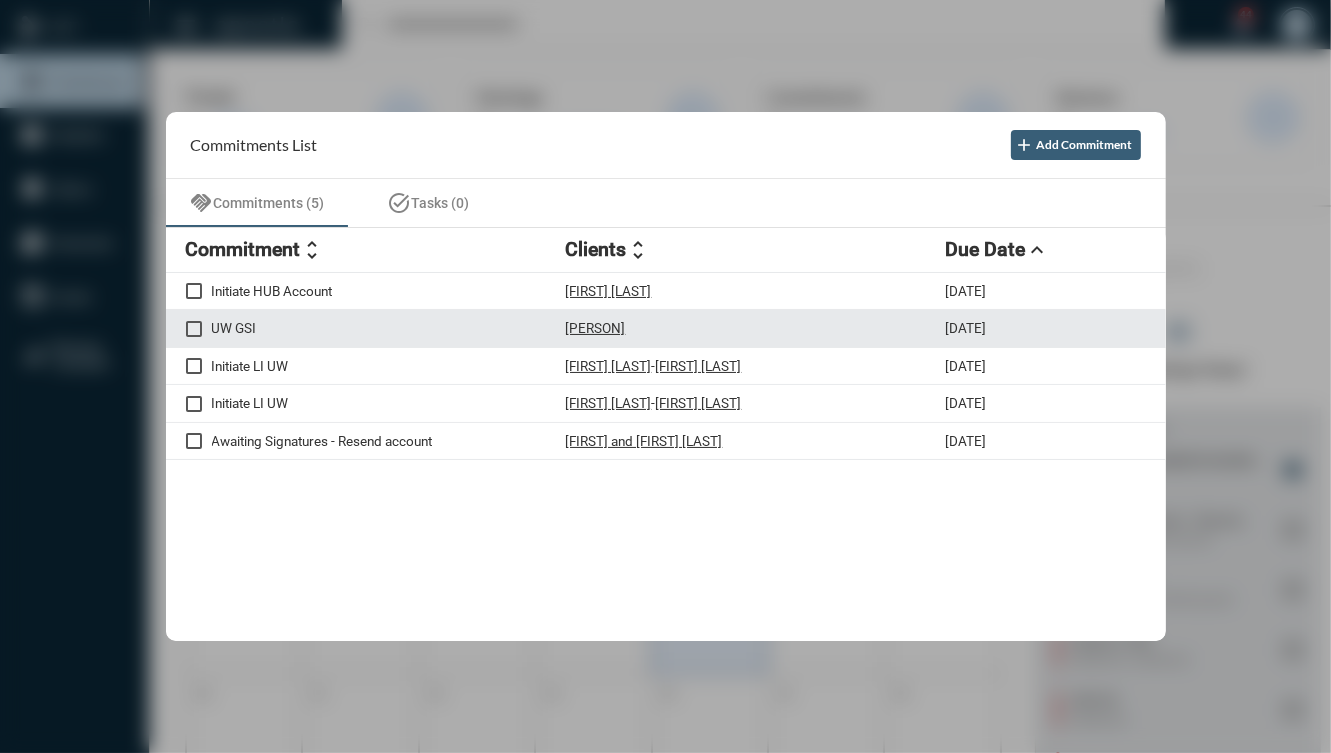 click on "[PERSON]" at bounding box center [756, 328] 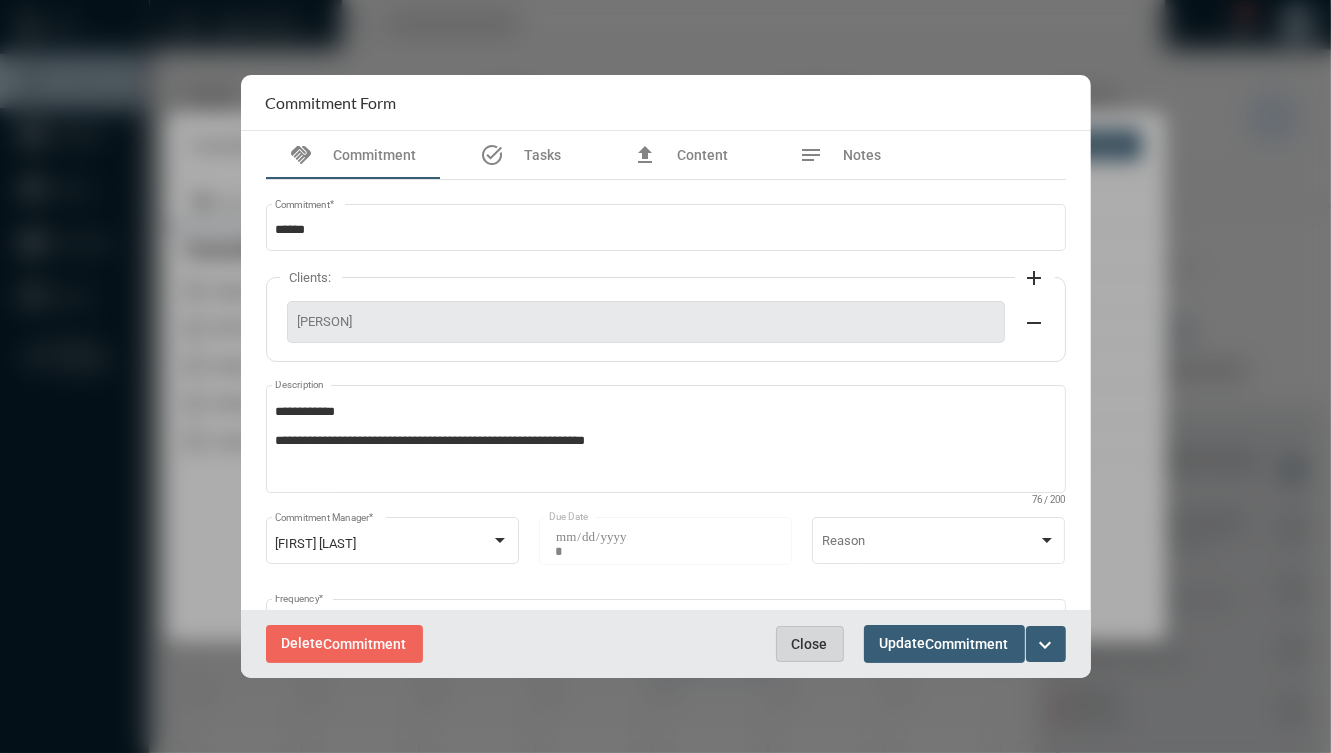 click on "Close" at bounding box center [810, 644] 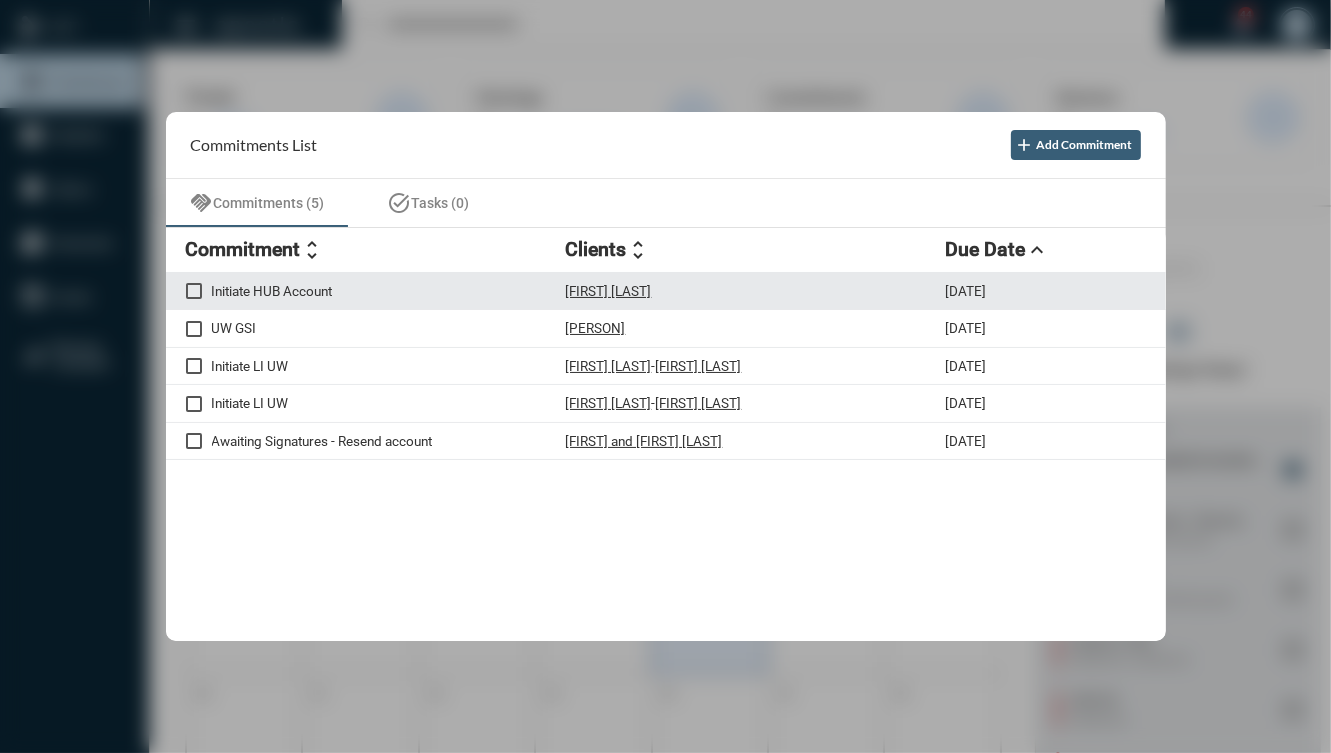 click on "Initiate HUB Account" at bounding box center [389, 291] 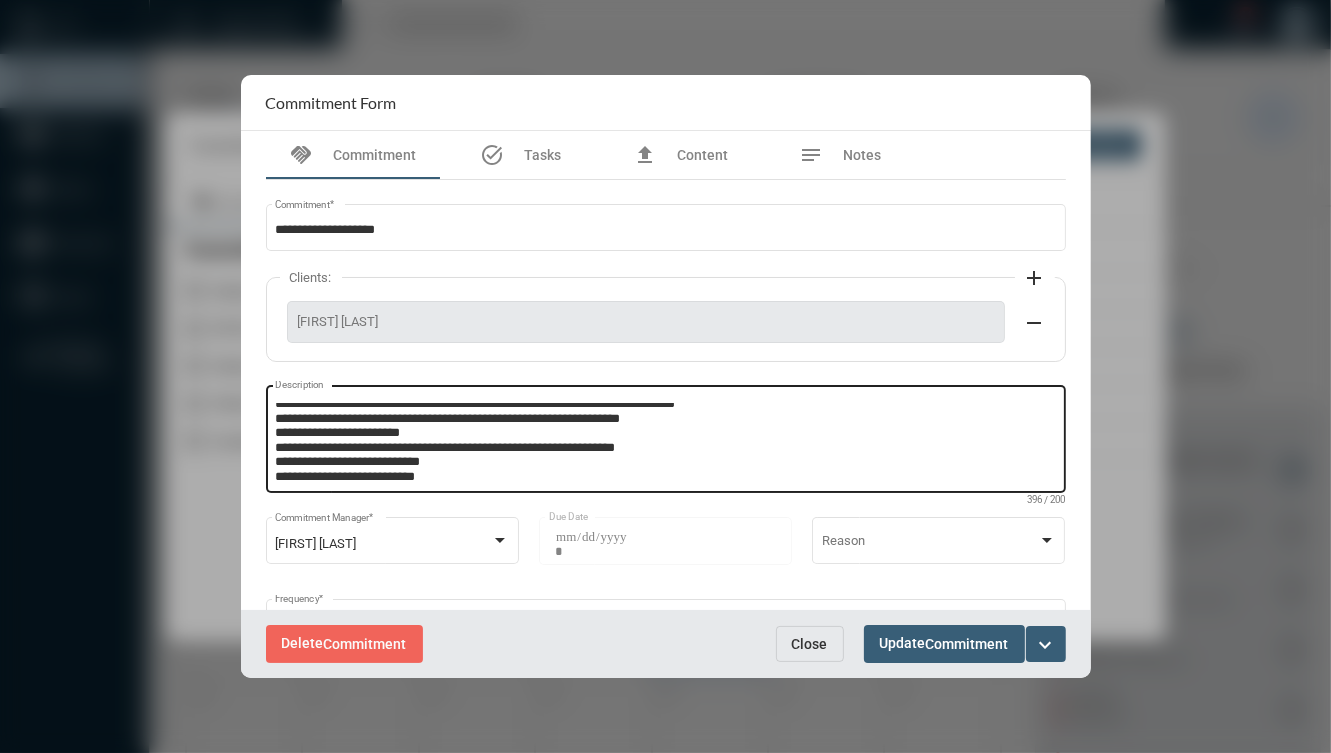 scroll, scrollTop: 70, scrollLeft: 0, axis: vertical 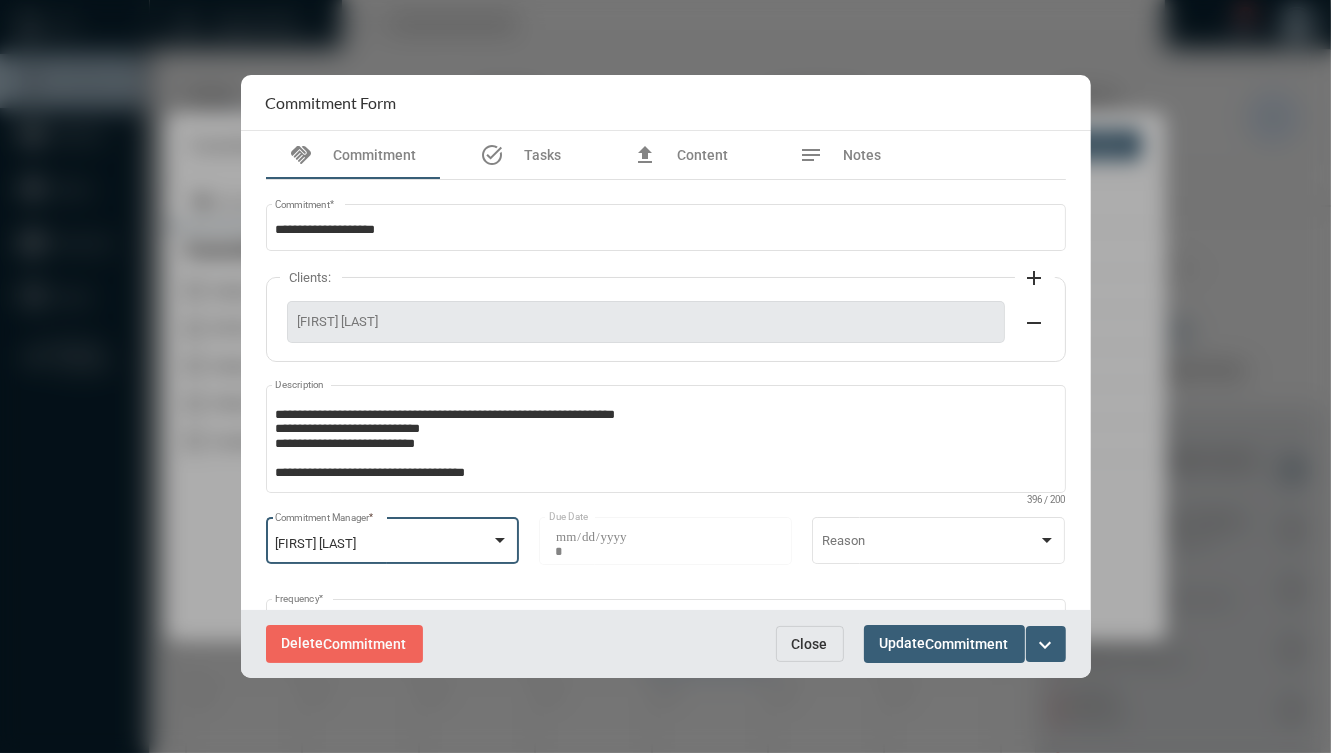 click on "[FIRST] [LAST]" at bounding box center (383, 544) 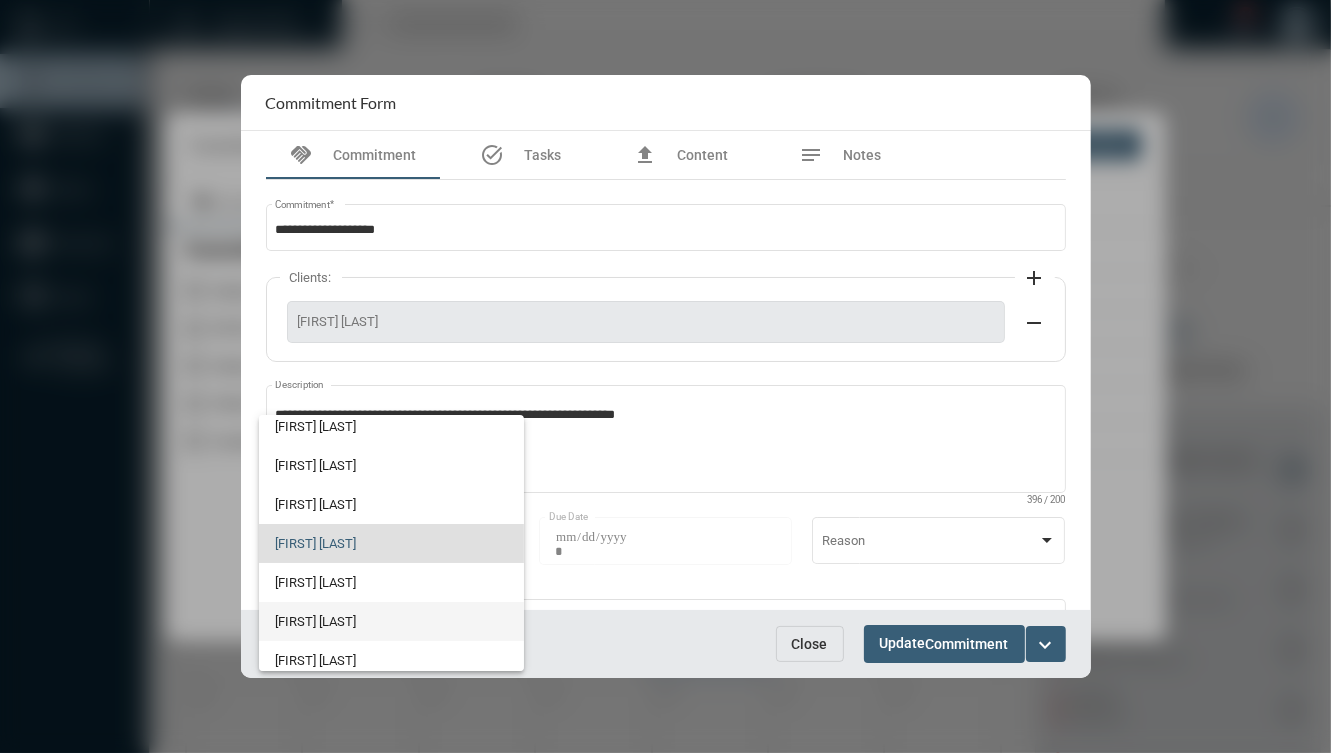 scroll, scrollTop: 56, scrollLeft: 0, axis: vertical 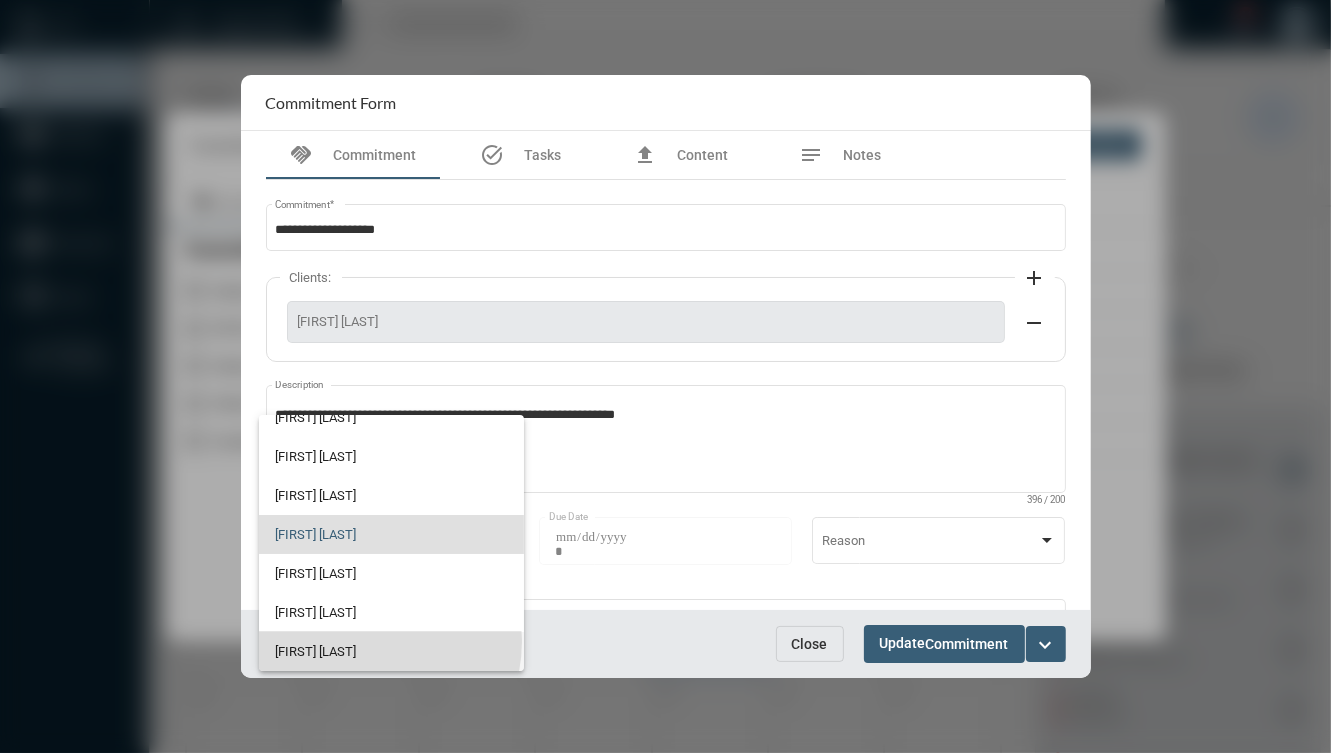 click on "[FIRST] [LAST]" at bounding box center (391, 651) 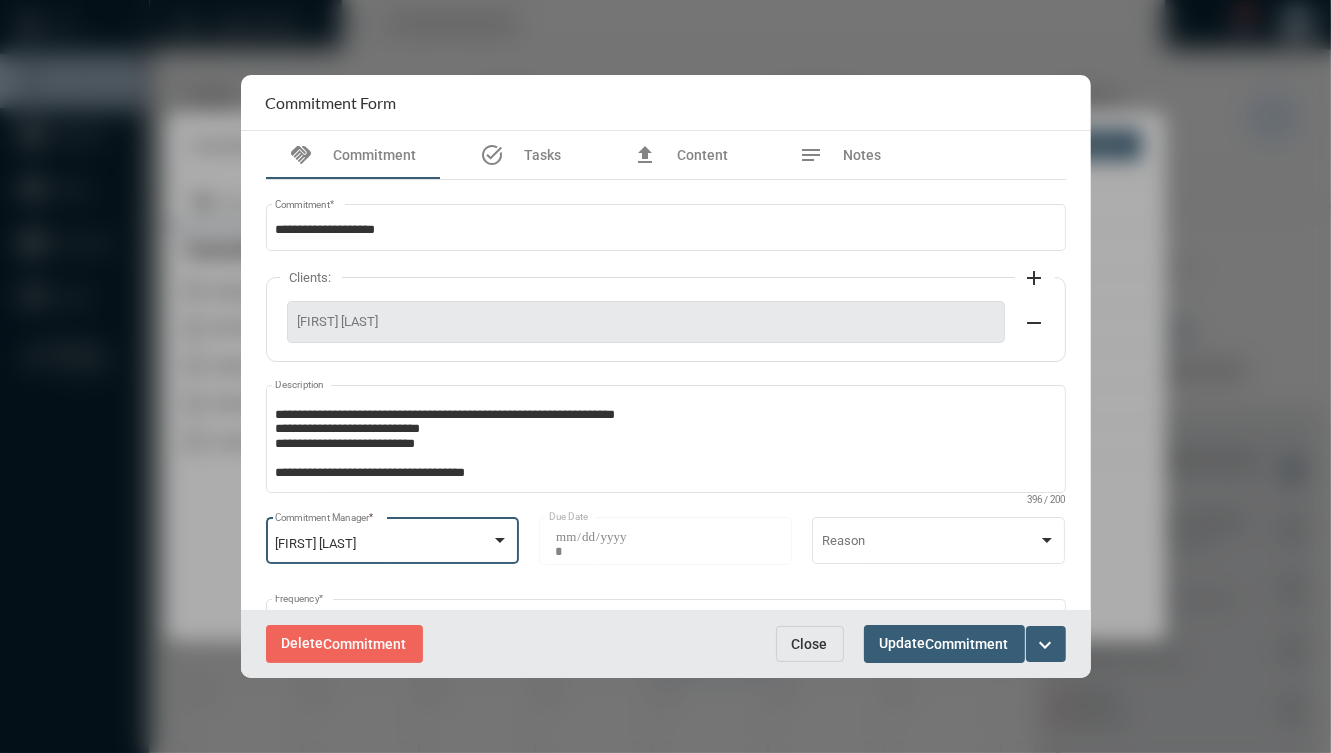 click on "Update  Commitment" at bounding box center [944, 643] 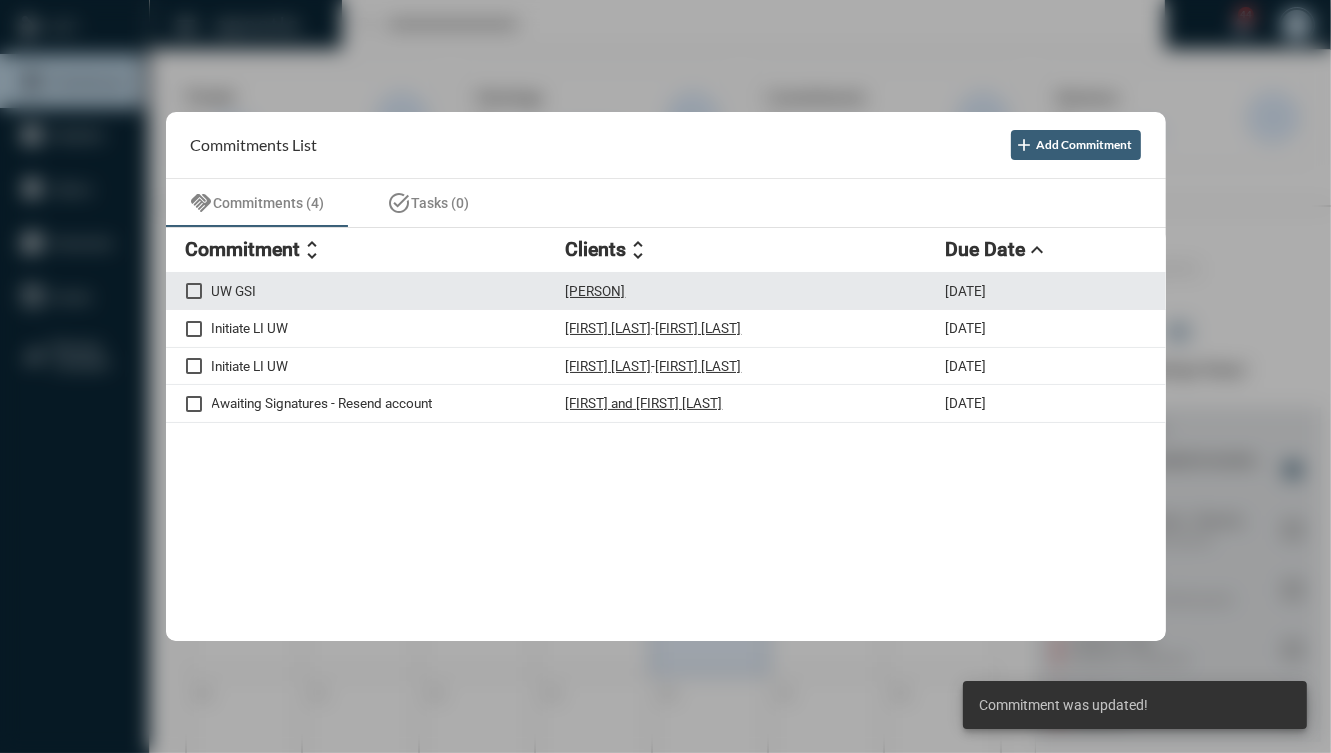 click on "UW GSI" at bounding box center [389, 291] 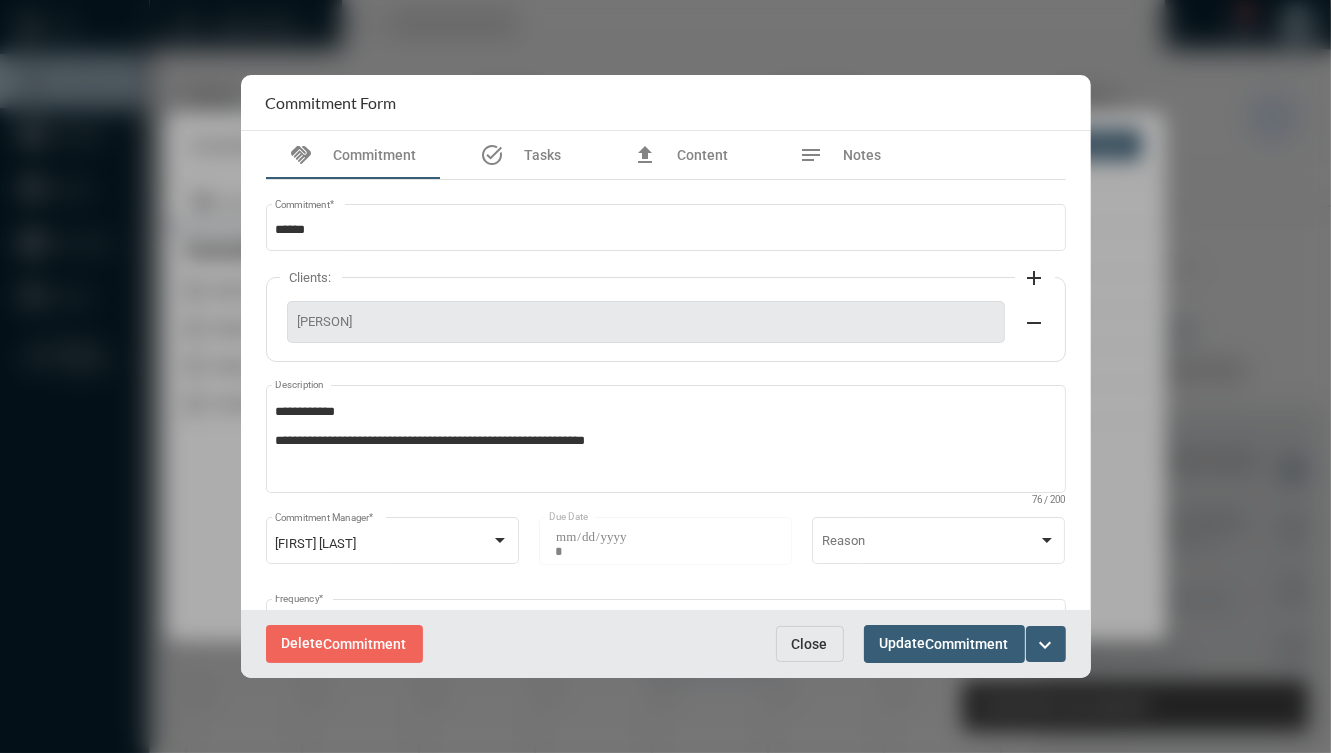click on "[PERSON]" 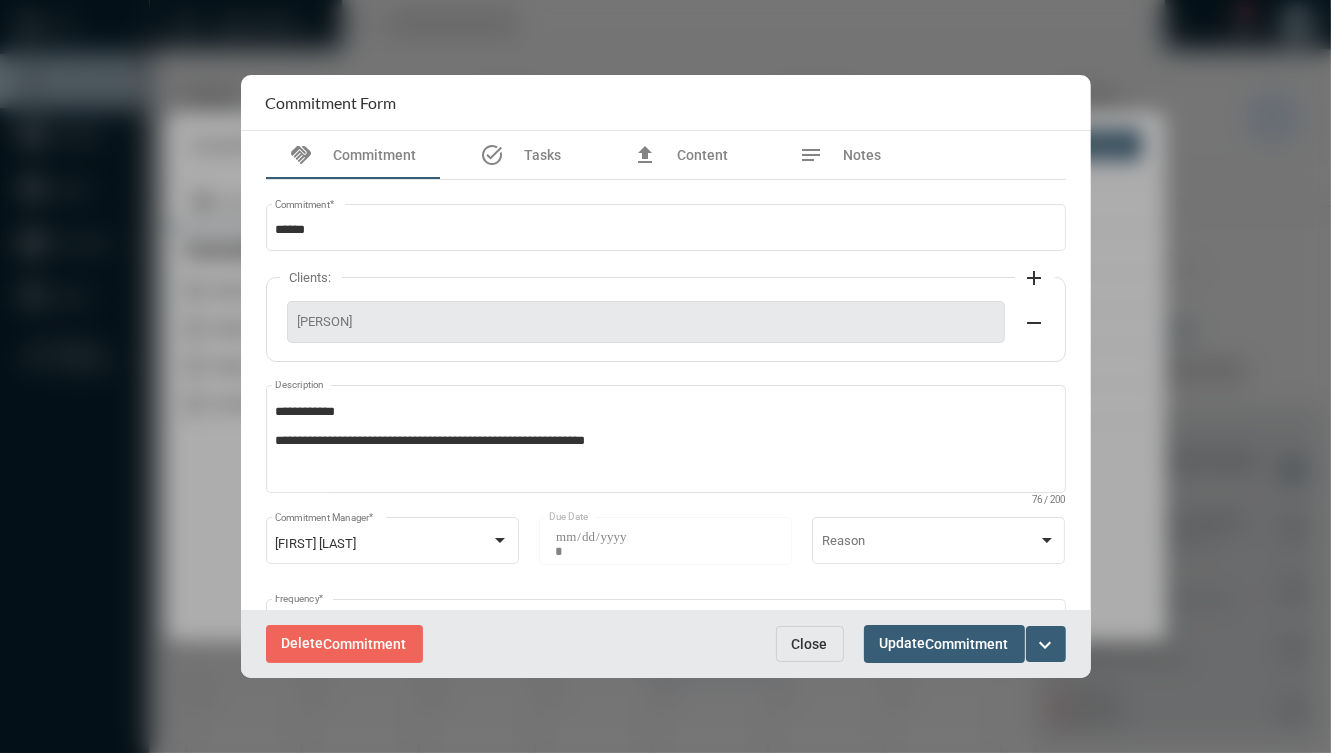 click on "[PERSON]" 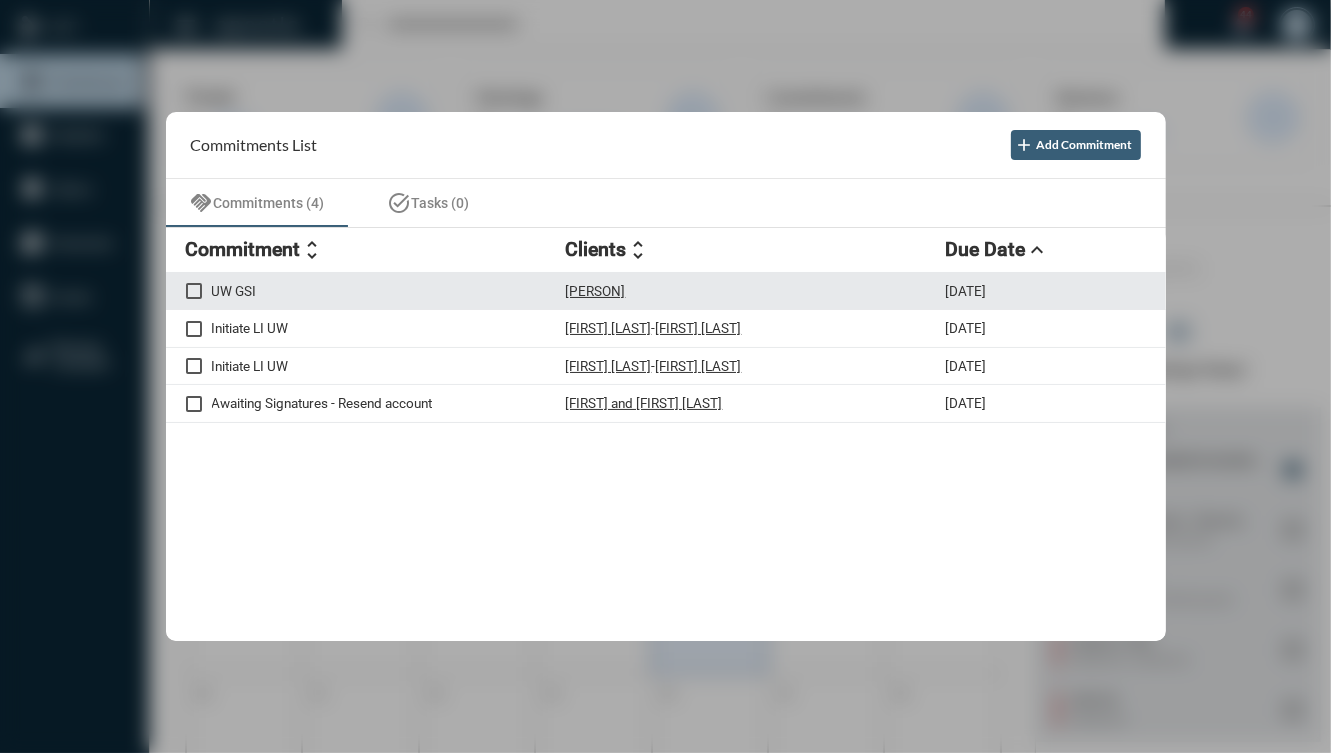 click on "UW GSI   [FIRST] [LAST]  [MONTH]/[DAY]/[YEAR]" at bounding box center [666, 292] 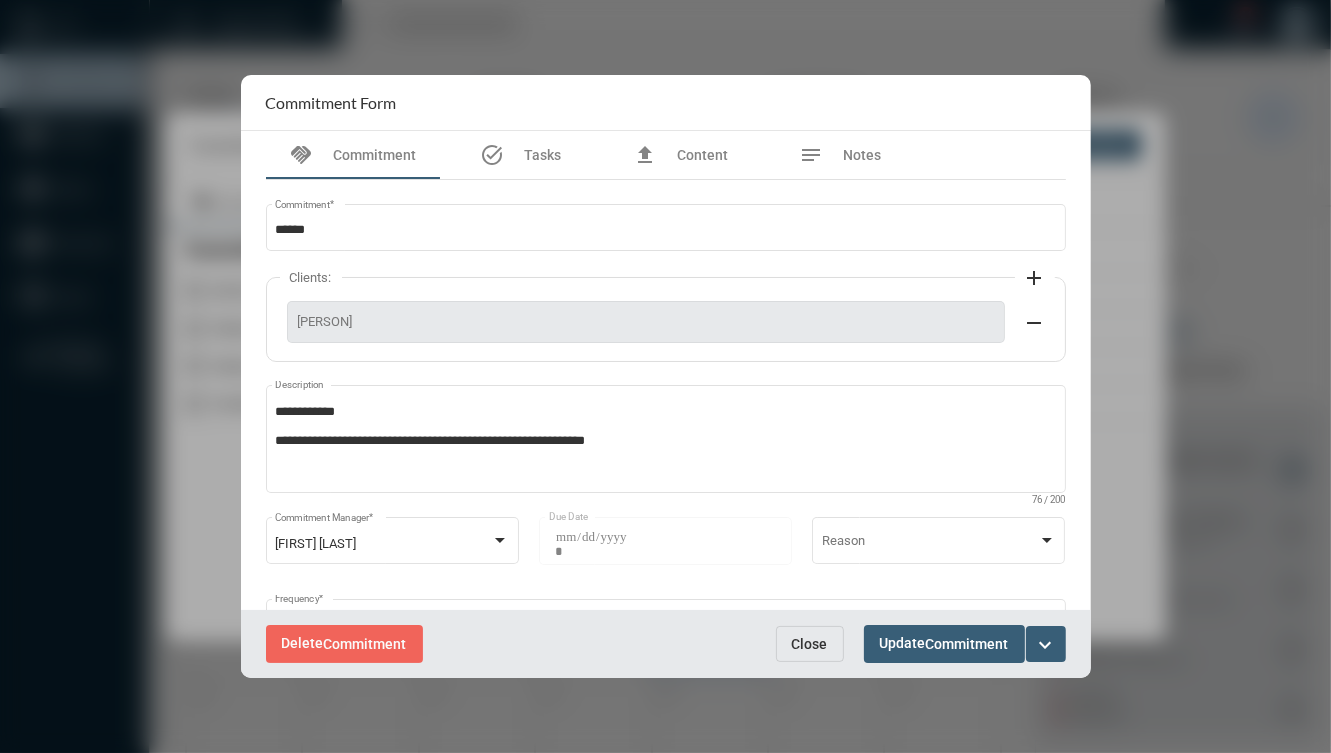 click on "expand_more" at bounding box center [1046, 644] 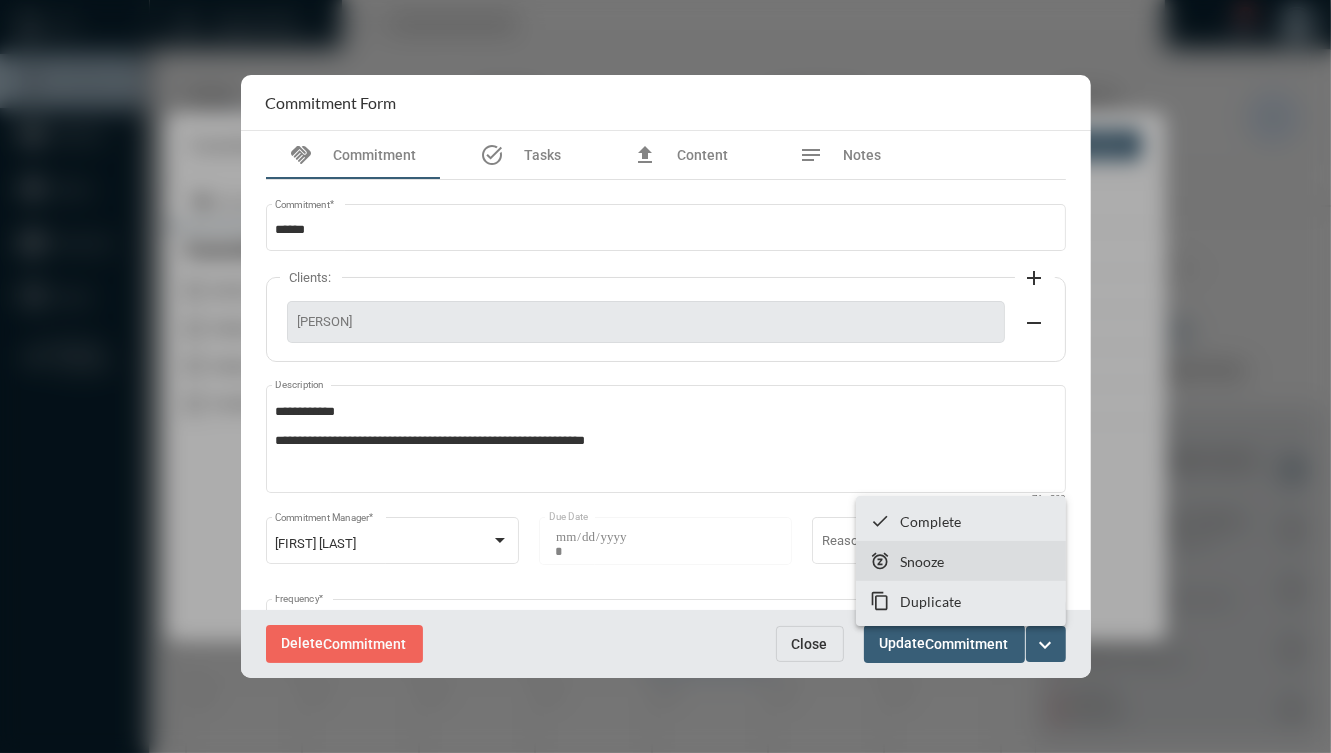 click on "Snooze" at bounding box center [922, 561] 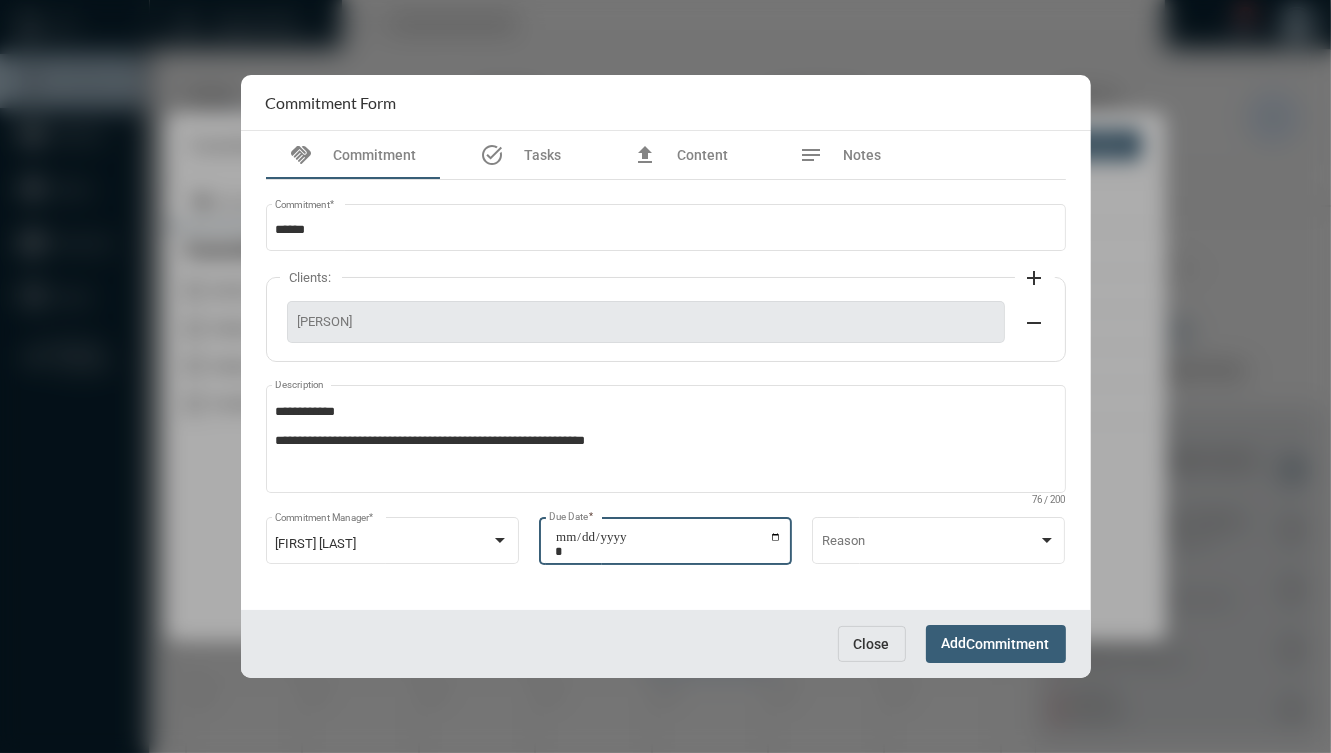 click on "**********" at bounding box center [668, 544] 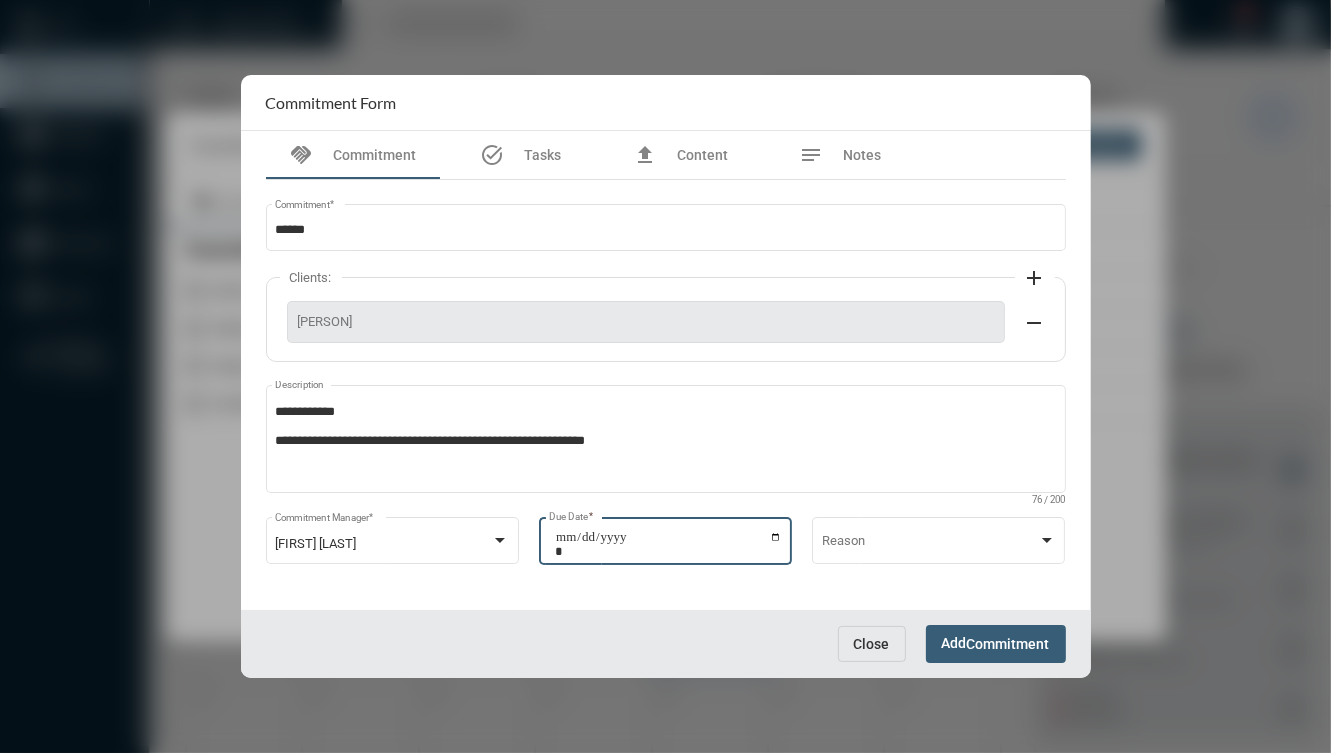 type on "**********" 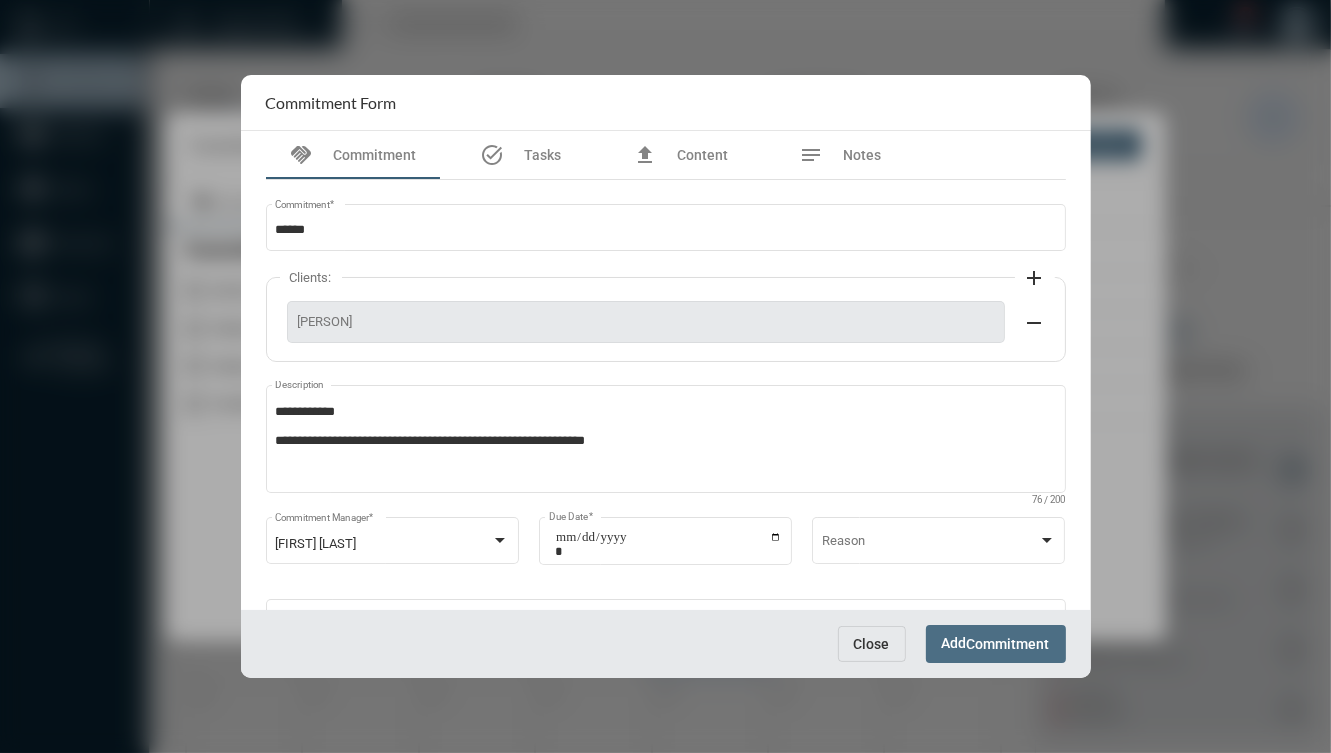 click on "Add   Commitment" at bounding box center (996, 643) 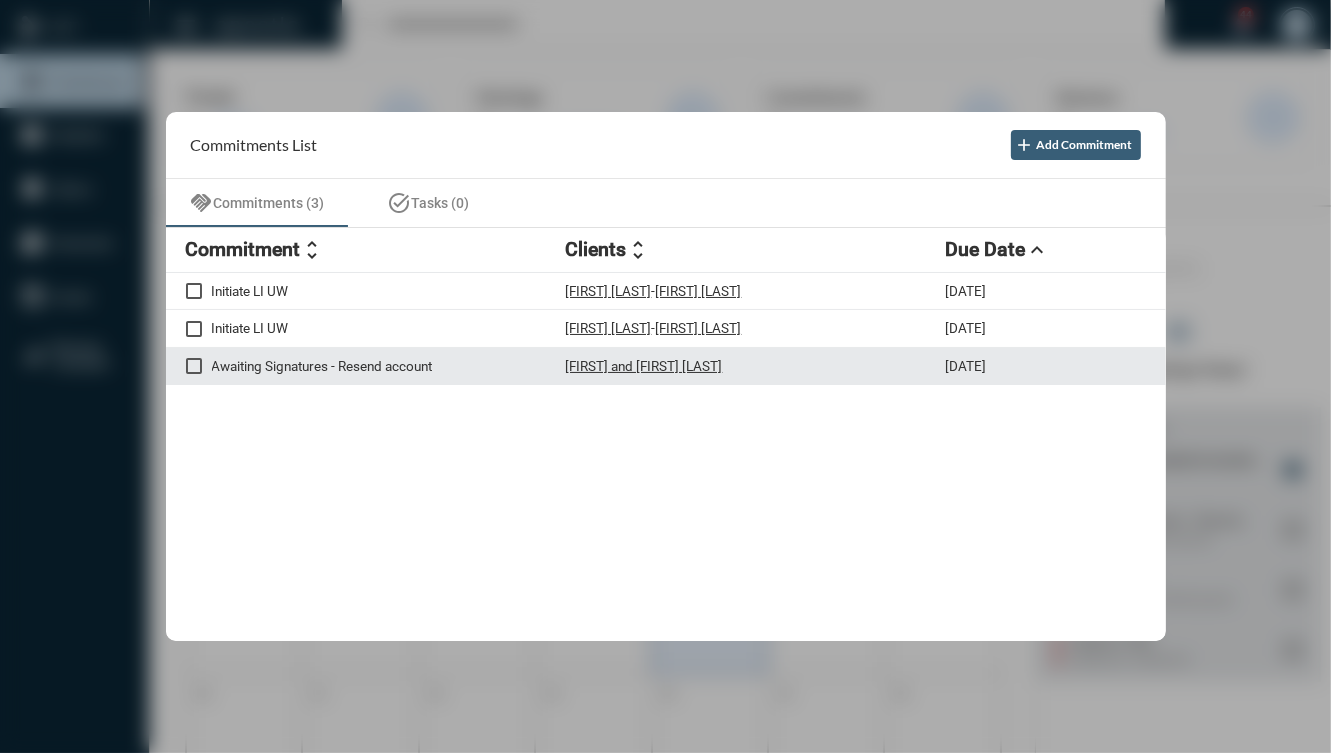 click on "[FIRST] and [FIRST] [LAST]" at bounding box center (756, 366) 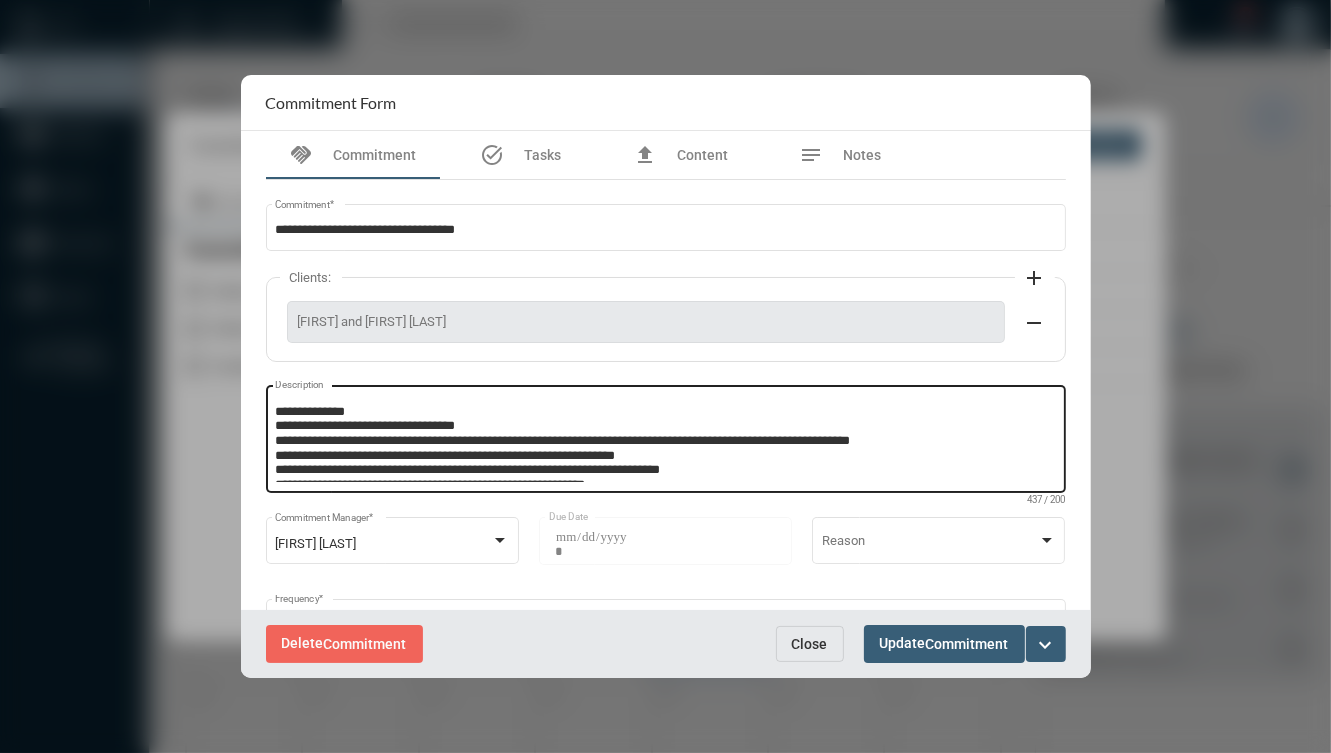 scroll, scrollTop: 9, scrollLeft: 0, axis: vertical 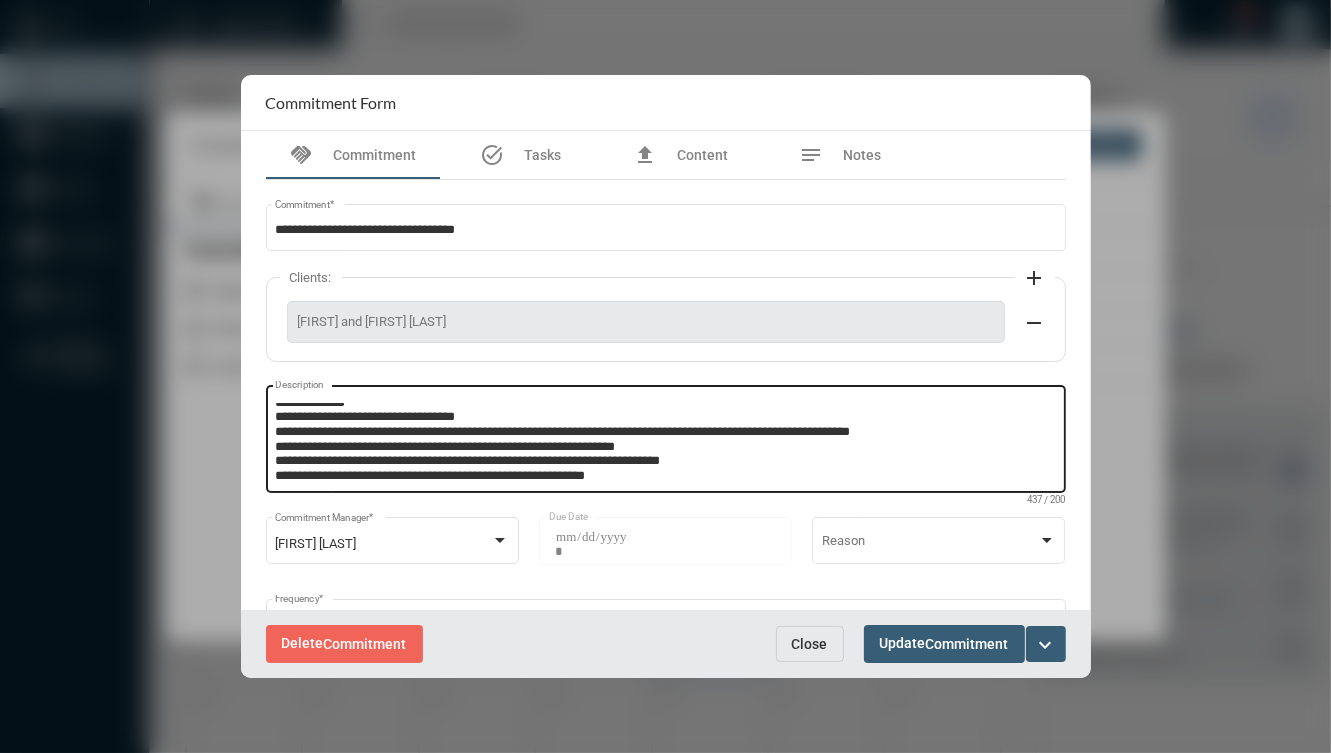 click on "**********" at bounding box center (663, 442) 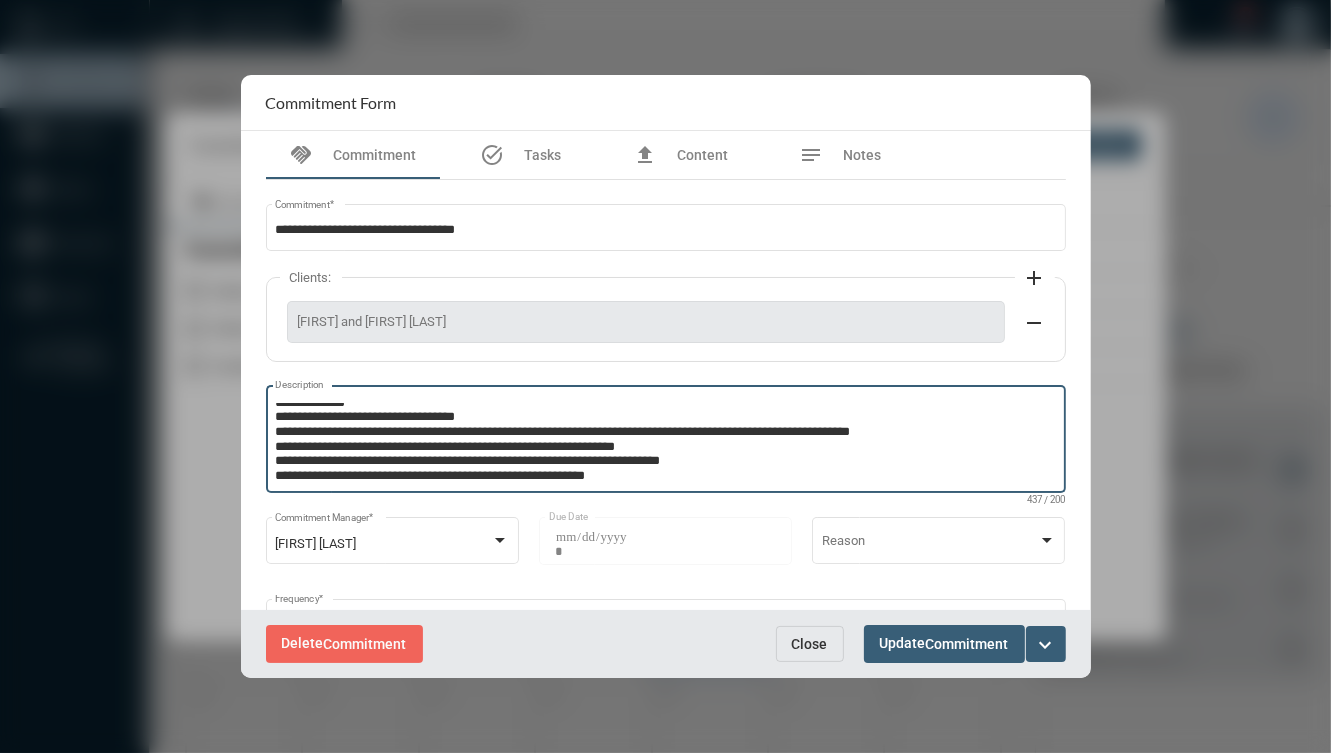 click on "**********" at bounding box center (663, 442) 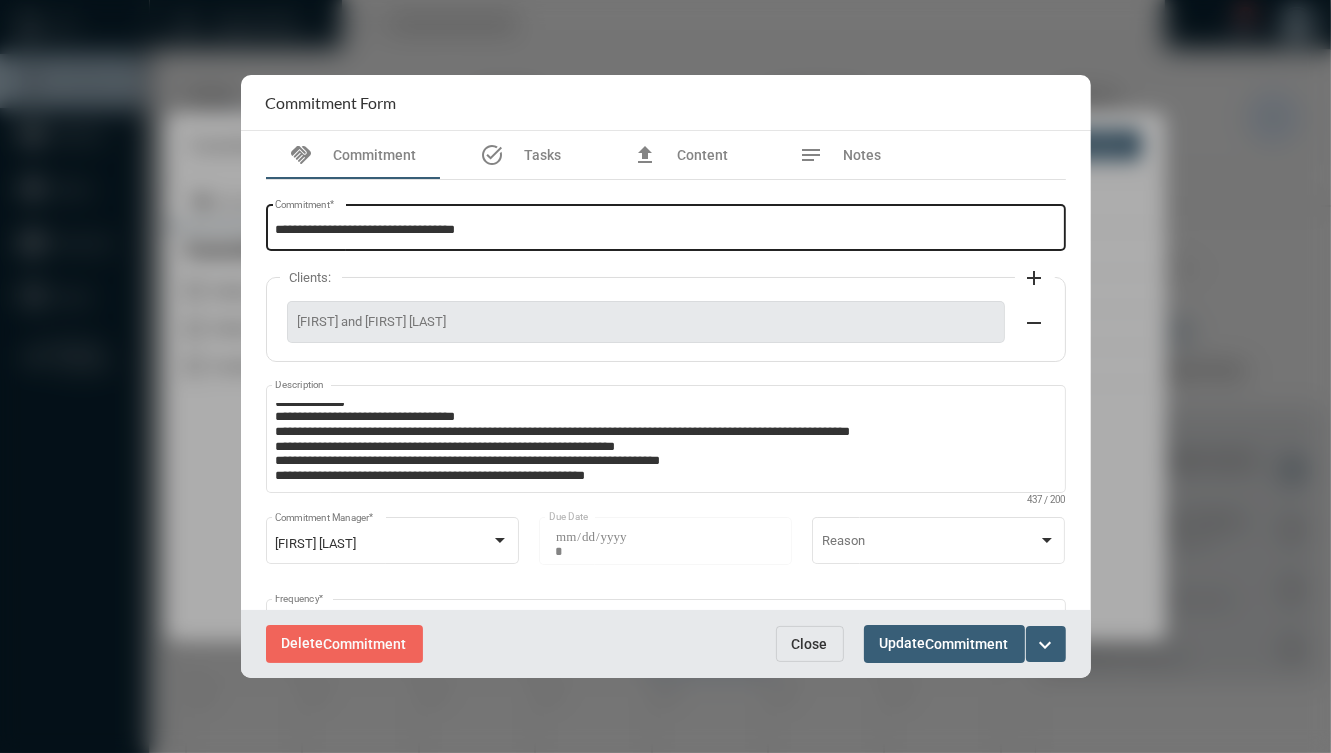 click on "**********" at bounding box center (665, 225) 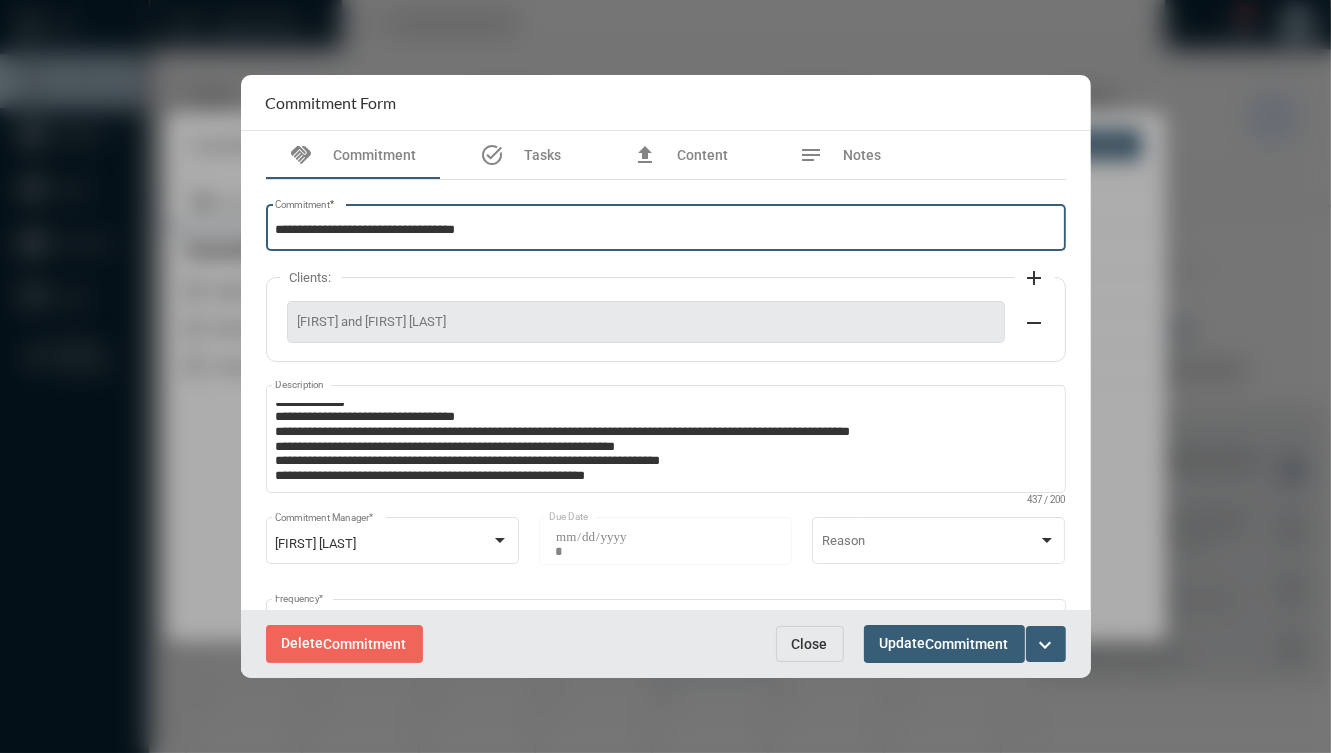 click on "**********" at bounding box center [665, 230] 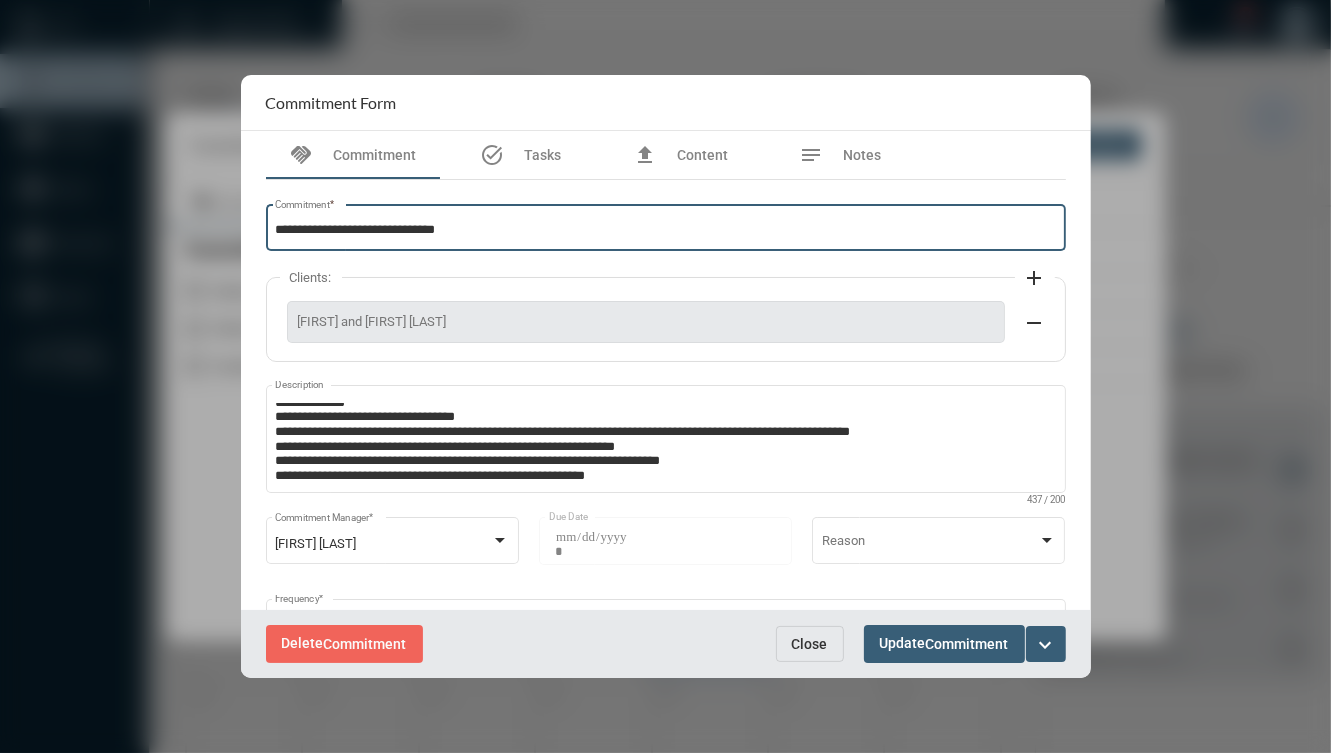 type on "**********" 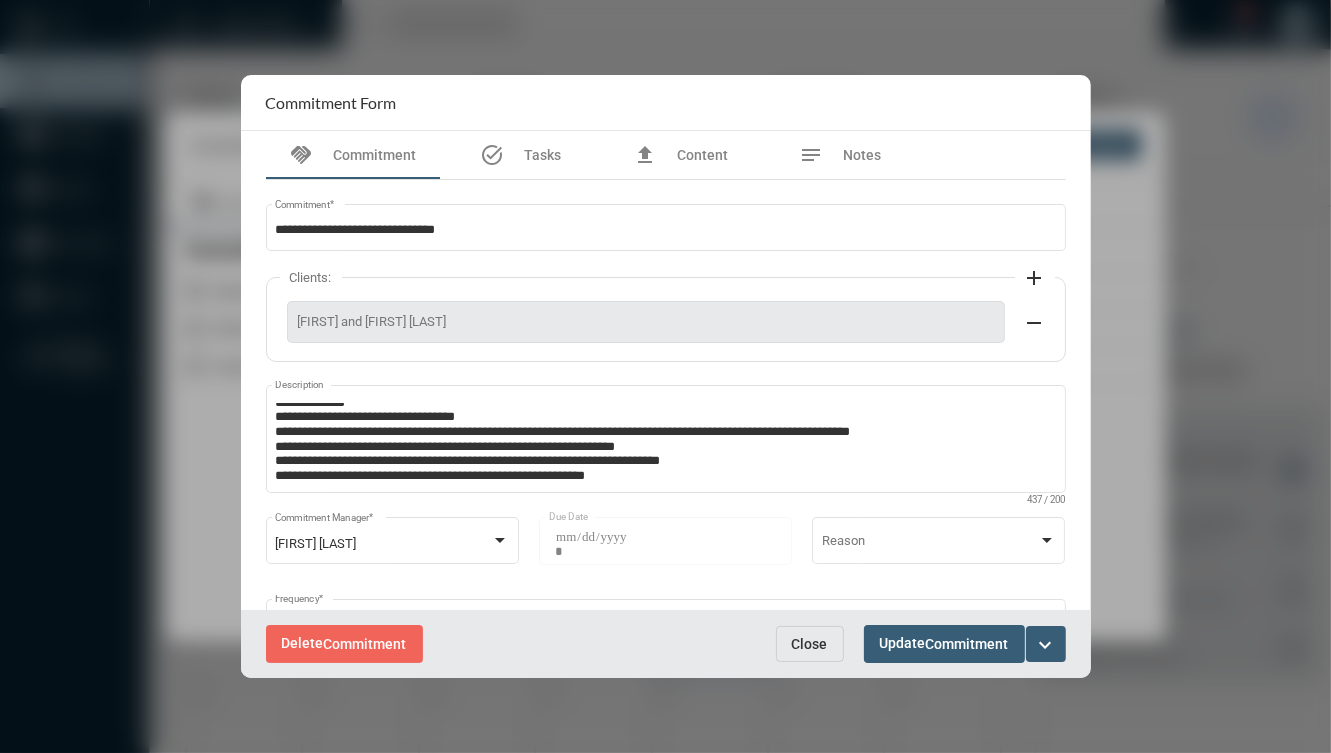 click on "Update  Commitment" at bounding box center (944, 643) 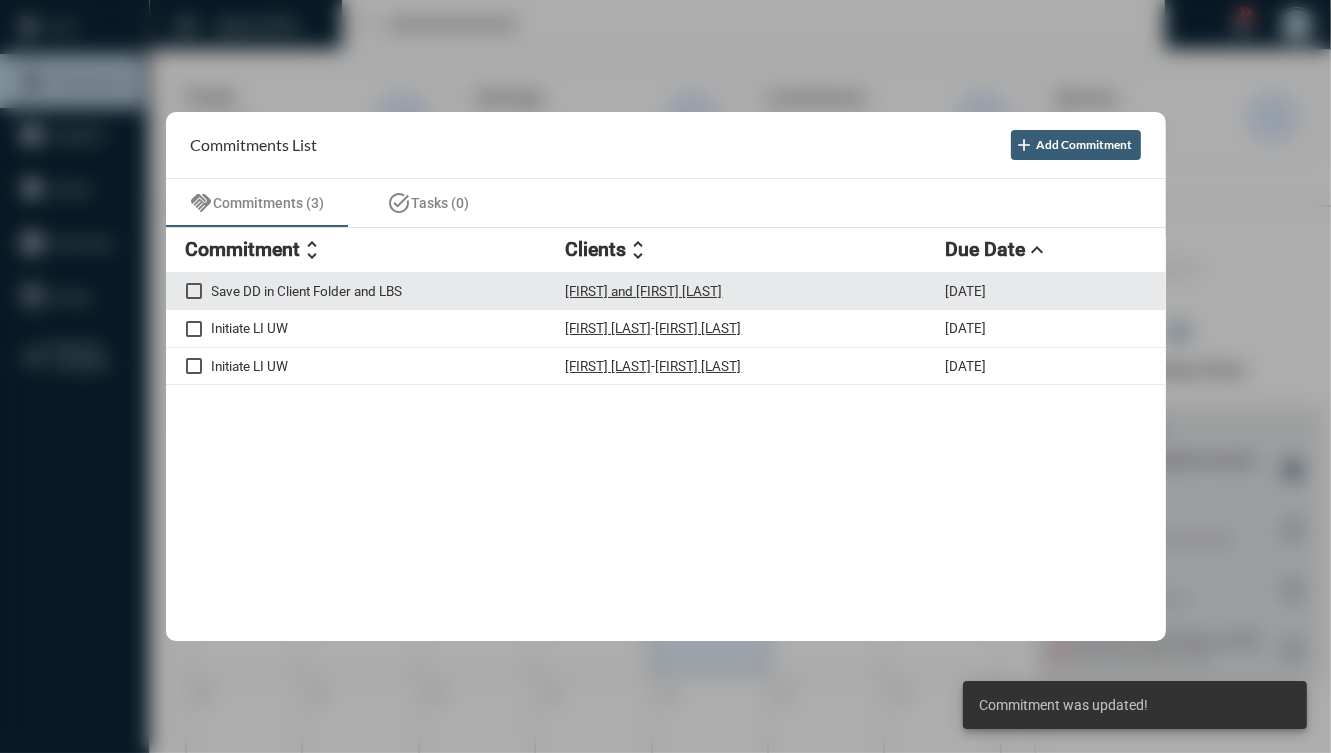 click on "[FIRST] and [FIRST] [LAST]" at bounding box center [756, 291] 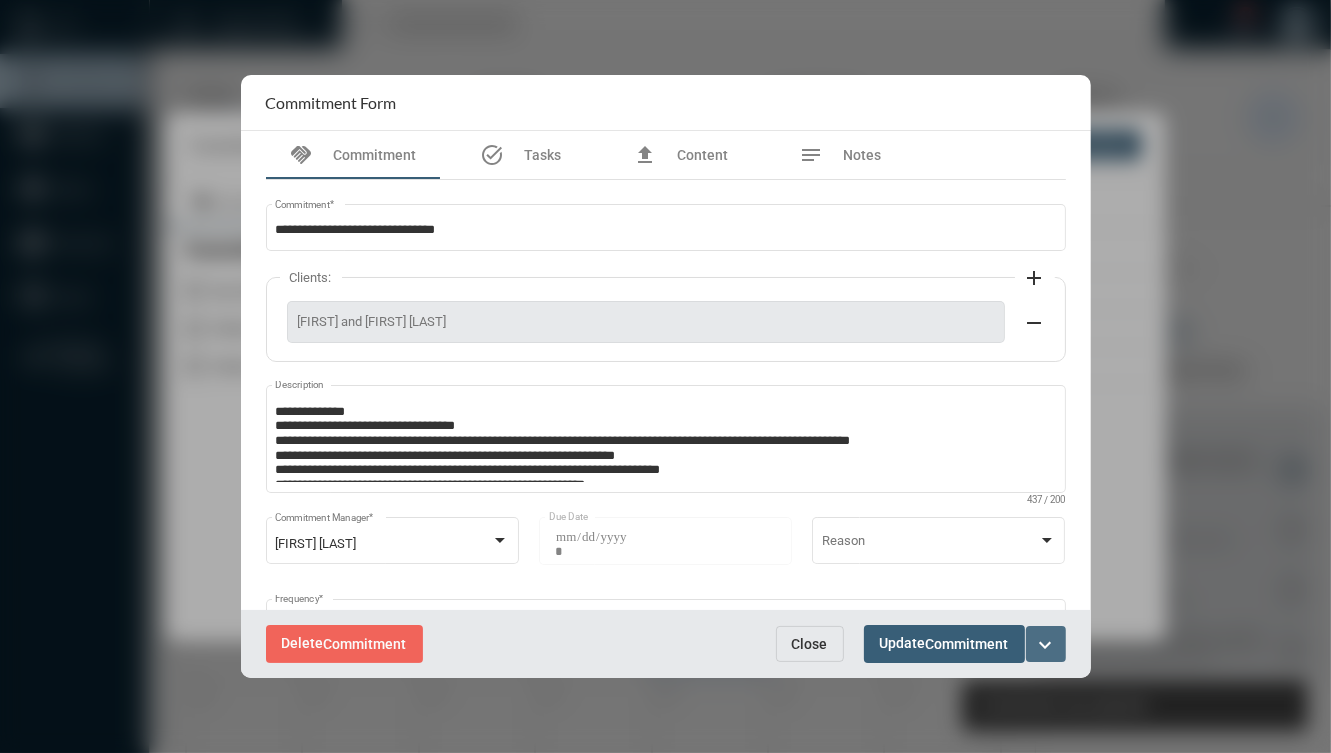 click on "expand_more" at bounding box center [1046, 644] 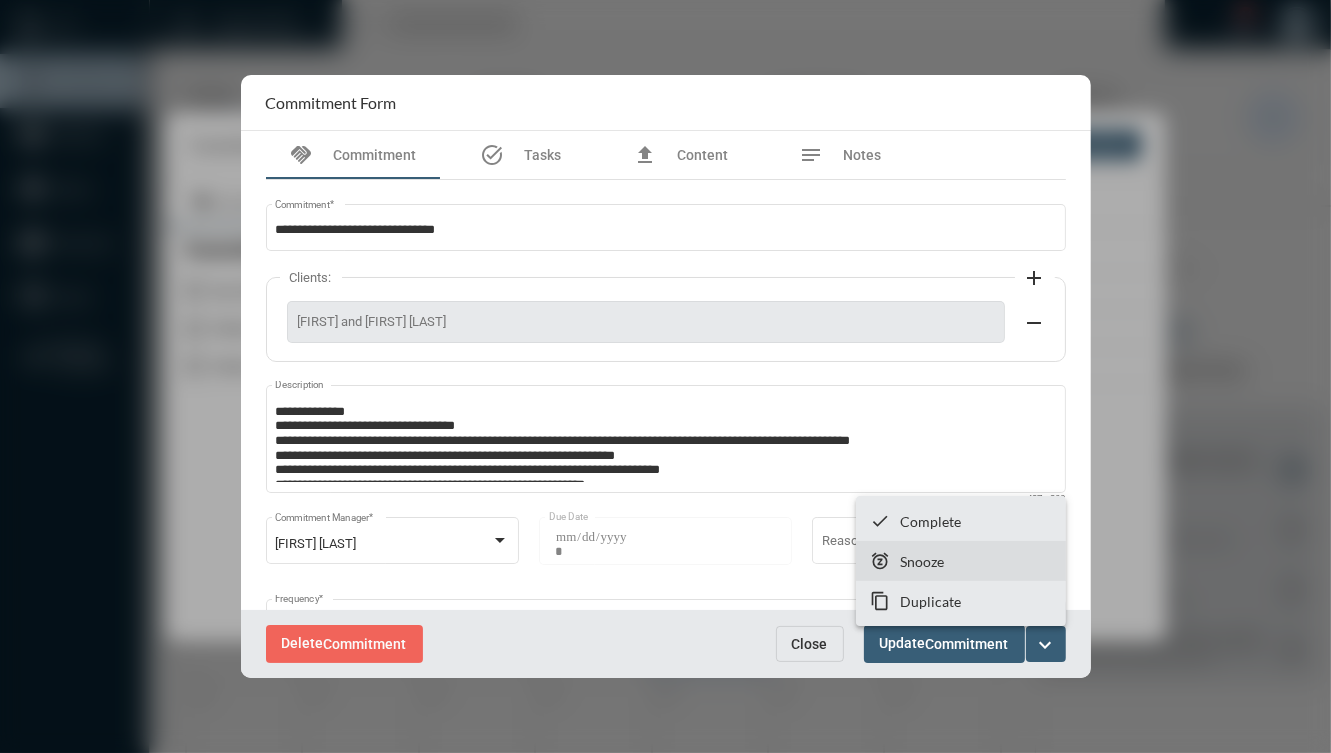click on "snooze Snooze" at bounding box center (961, 561) 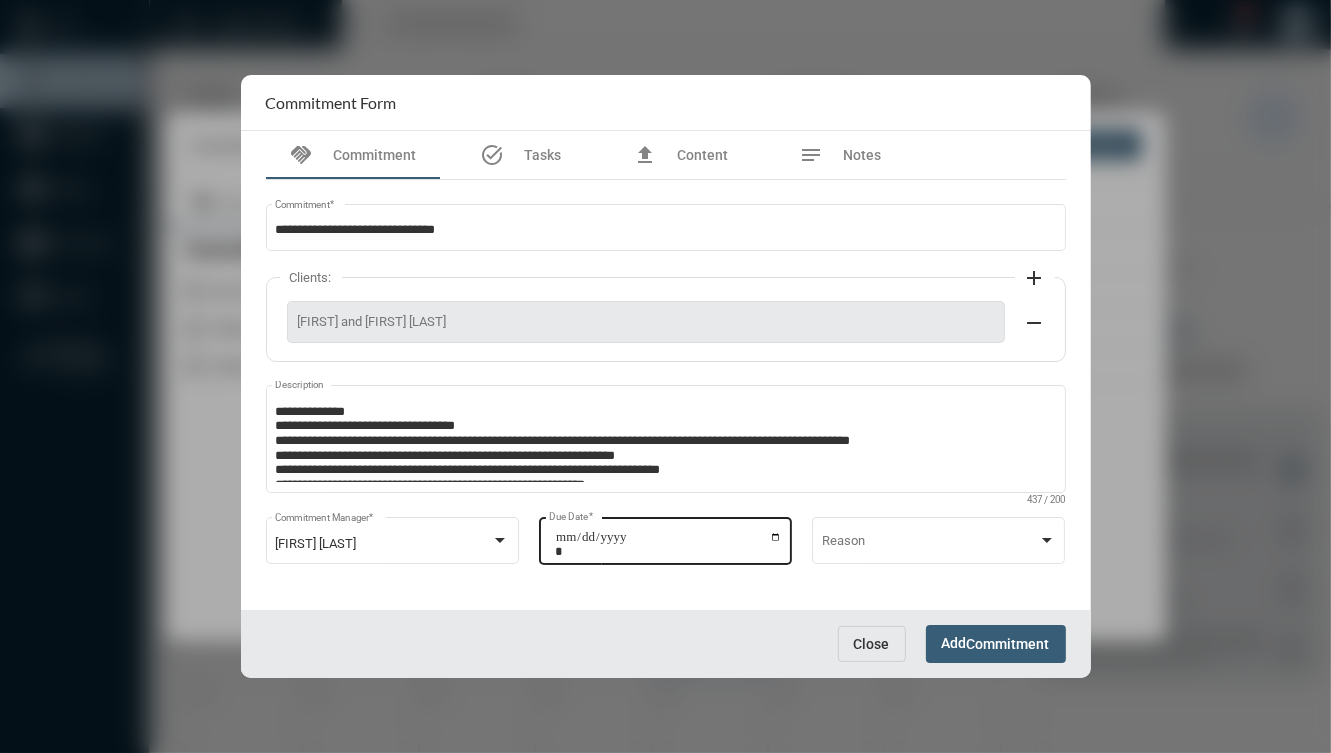 click on "**********" at bounding box center (668, 544) 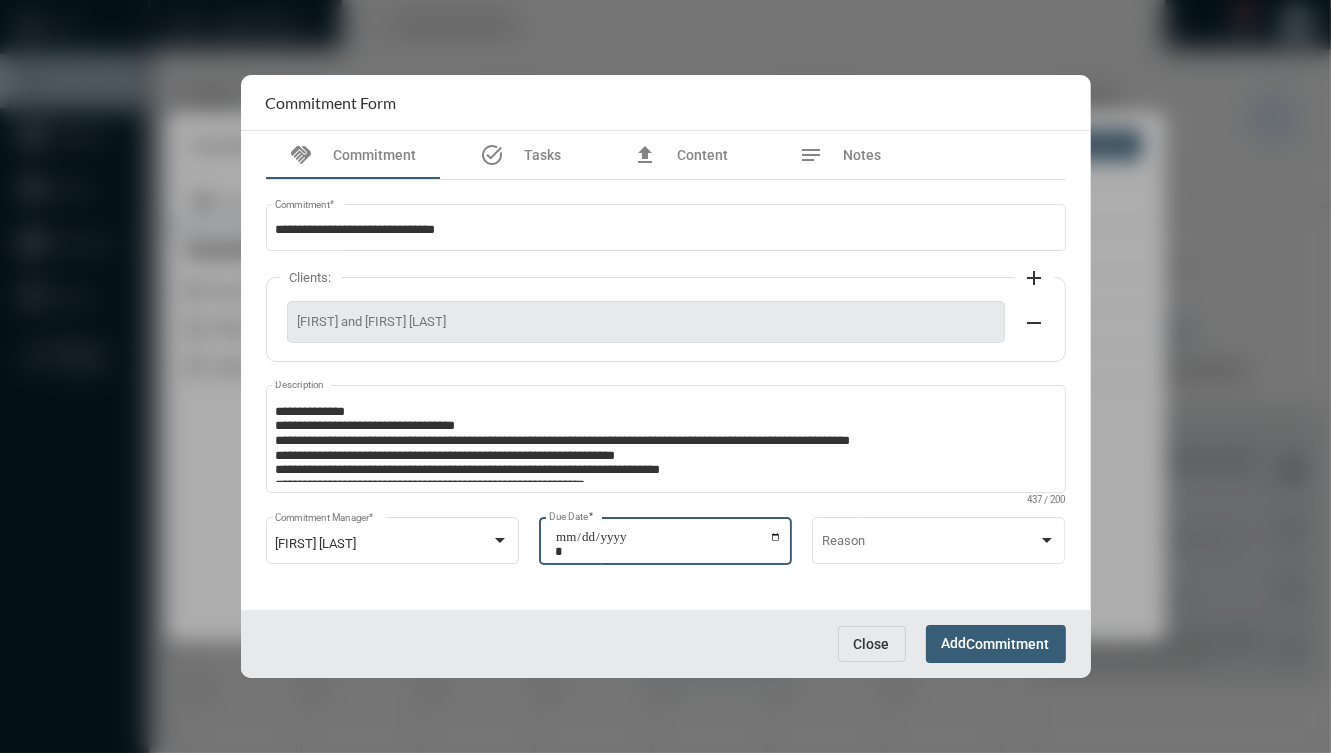 type on "**********" 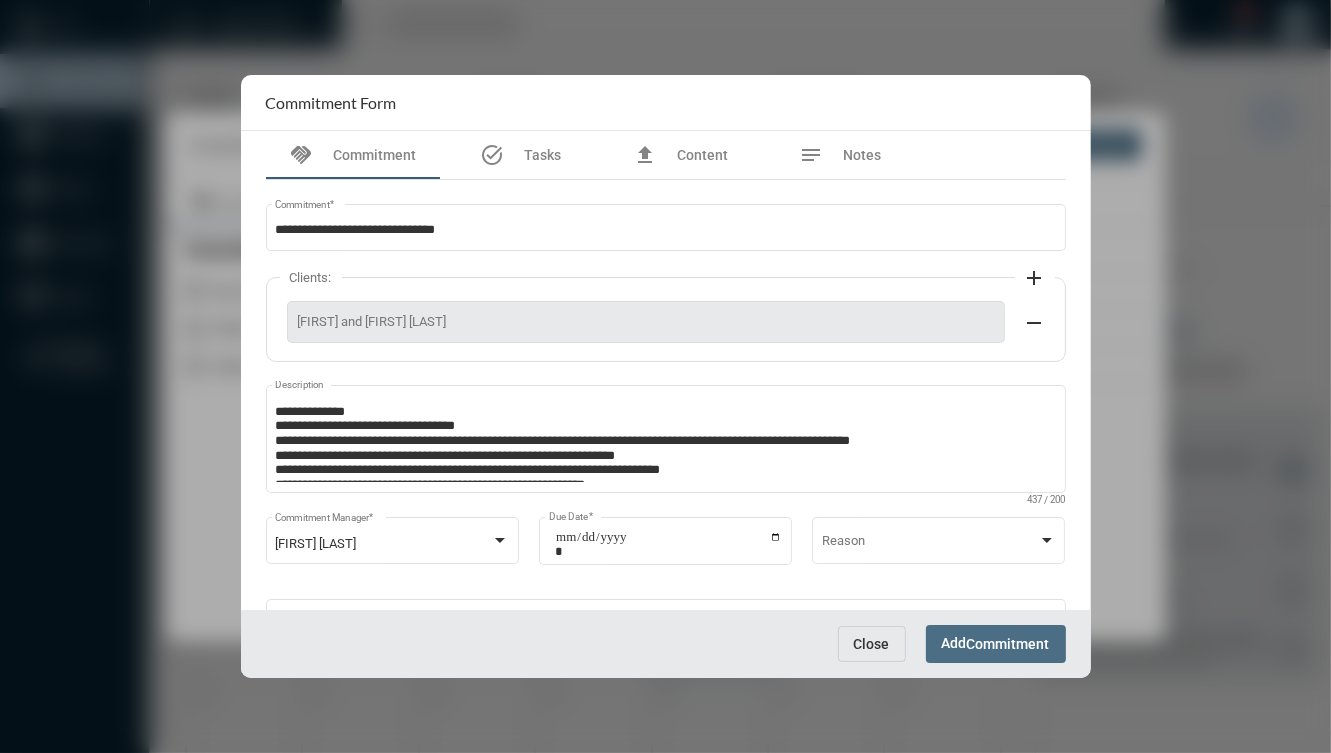 click on "Commitment" at bounding box center (1008, 645) 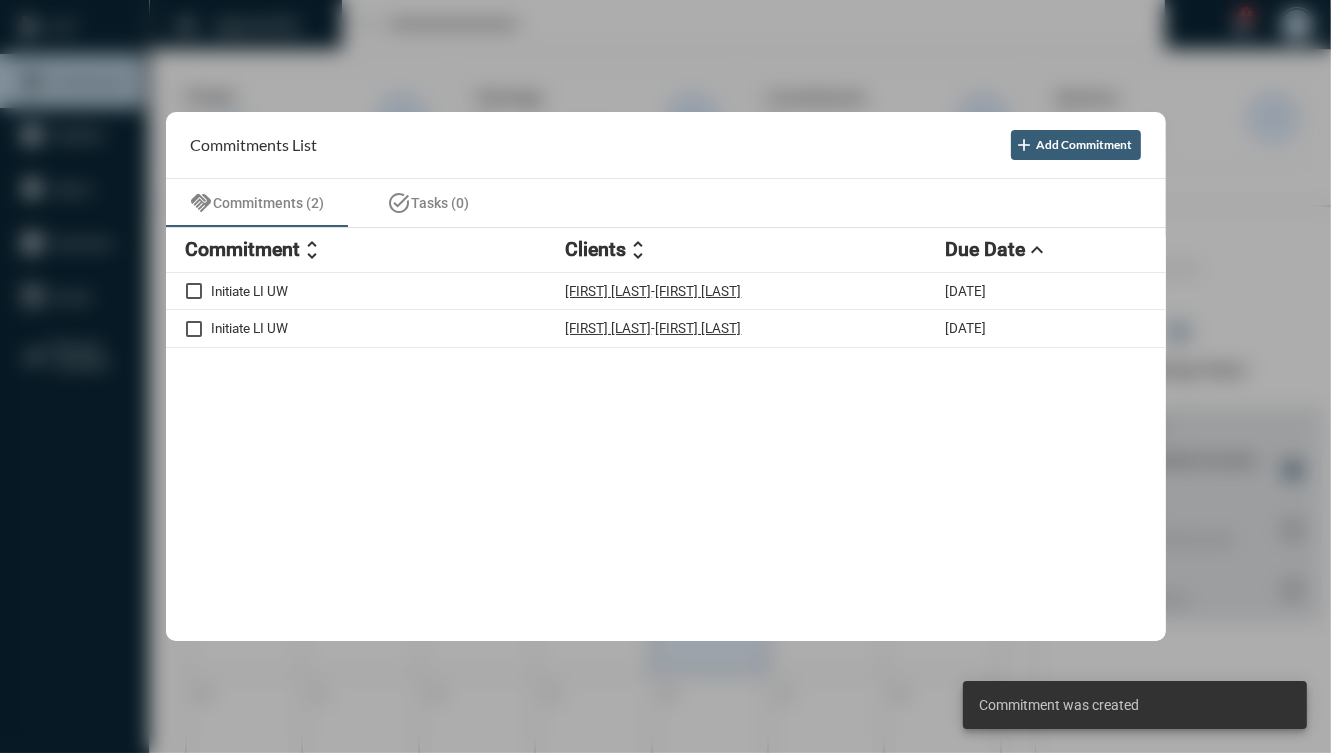click at bounding box center (665, 376) 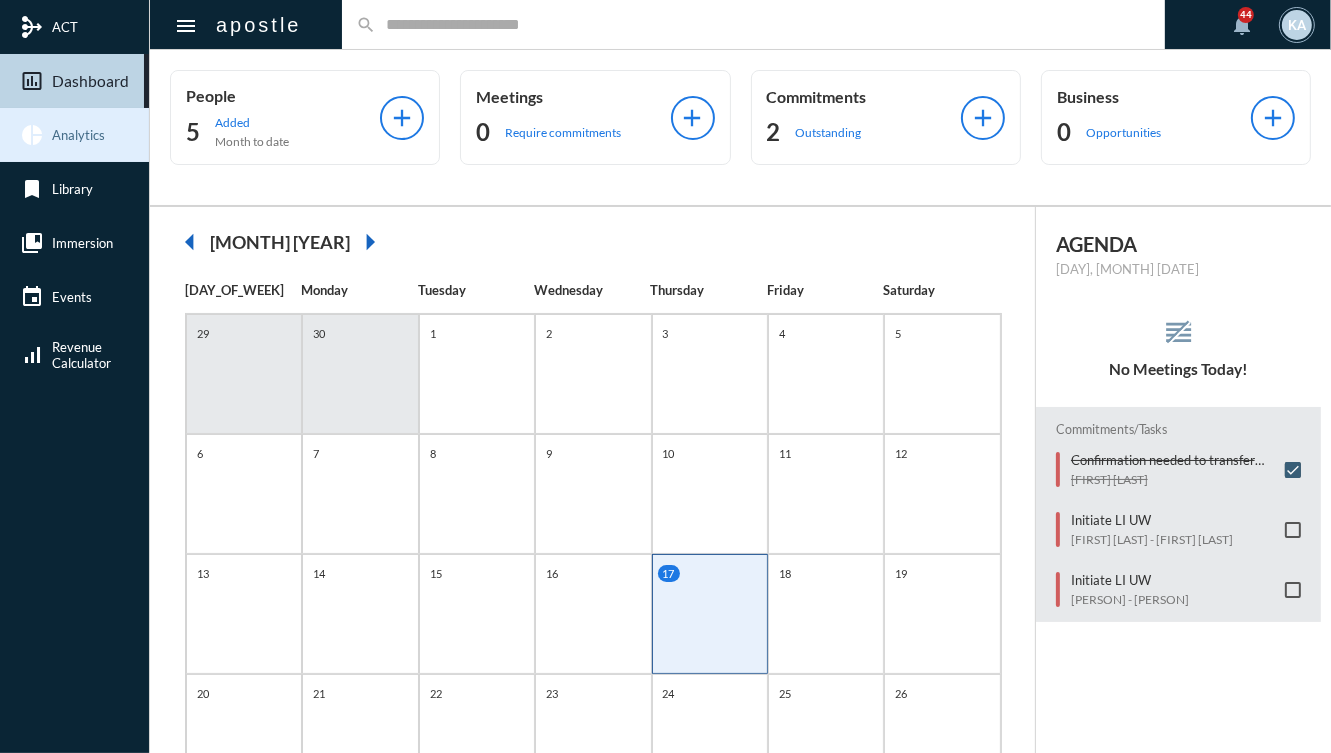 click on "Analytics" at bounding box center [78, 135] 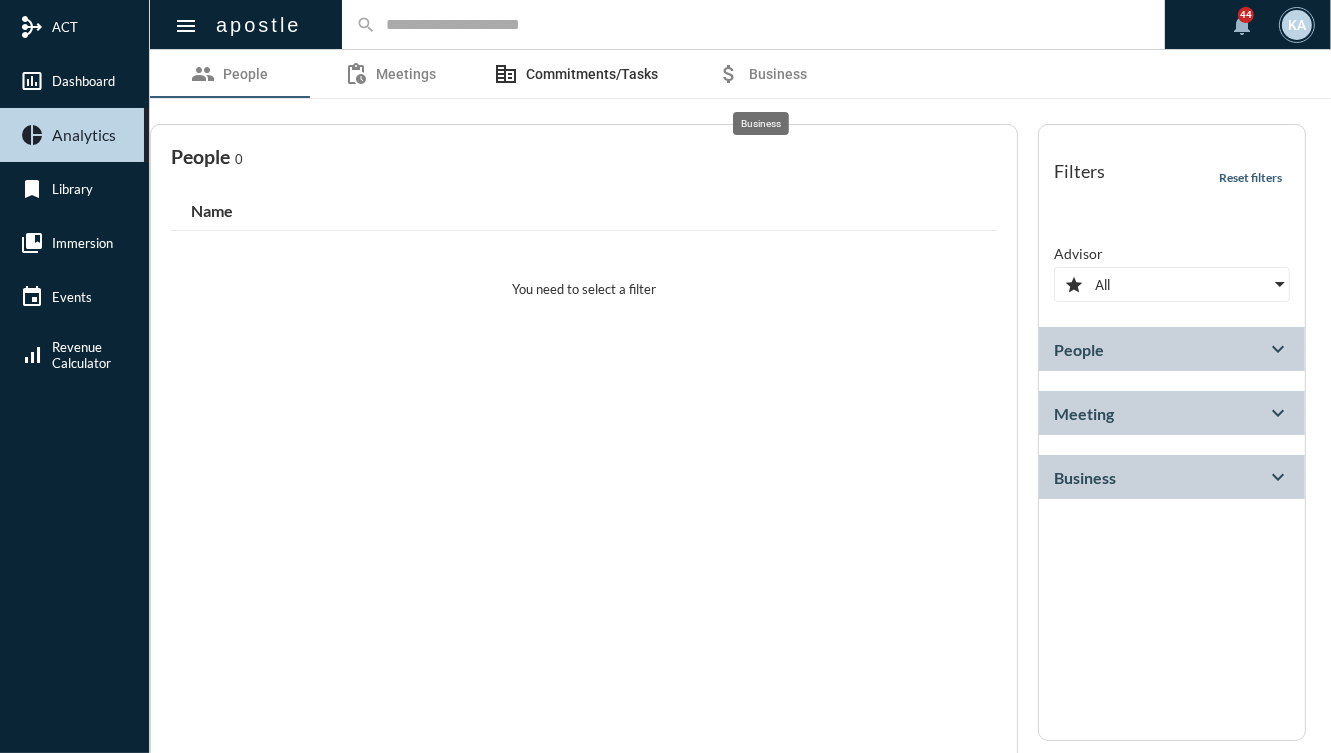 click on "corporate_fare Commitments/Tasks" at bounding box center [576, 74] 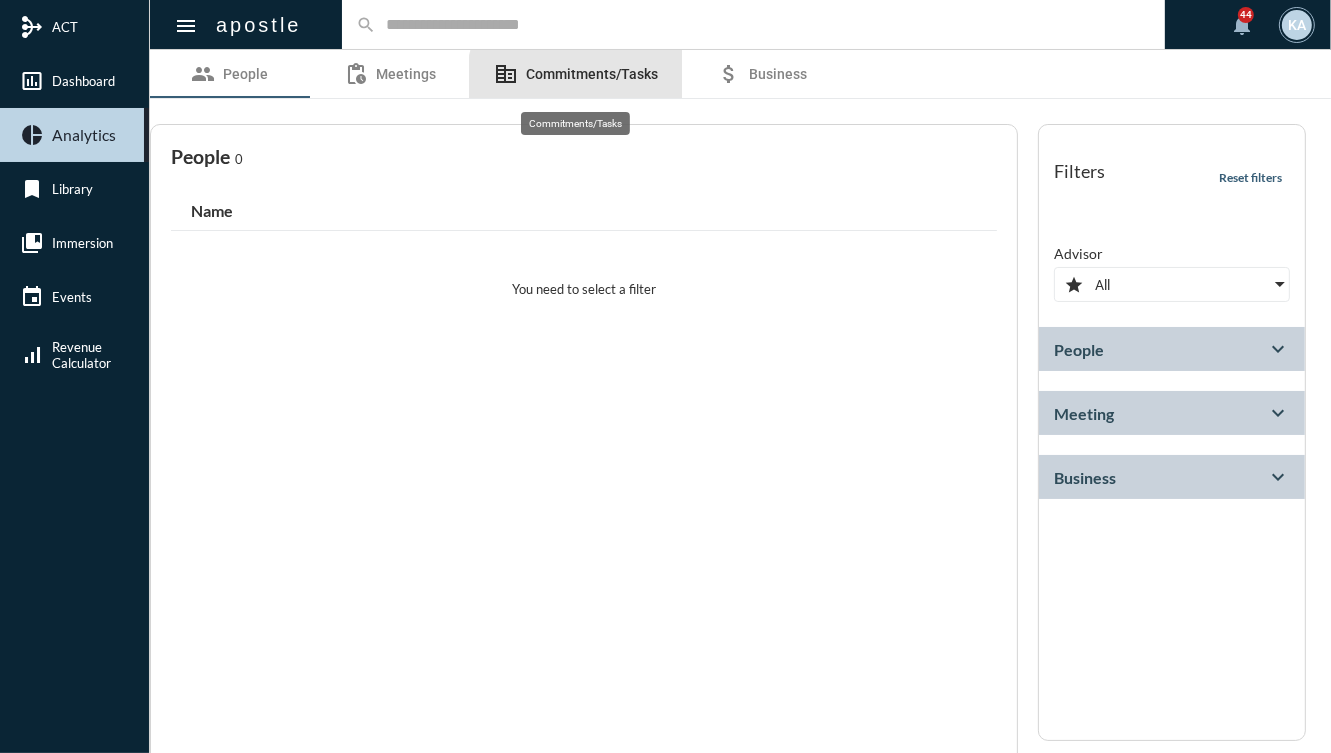 select on "*********" 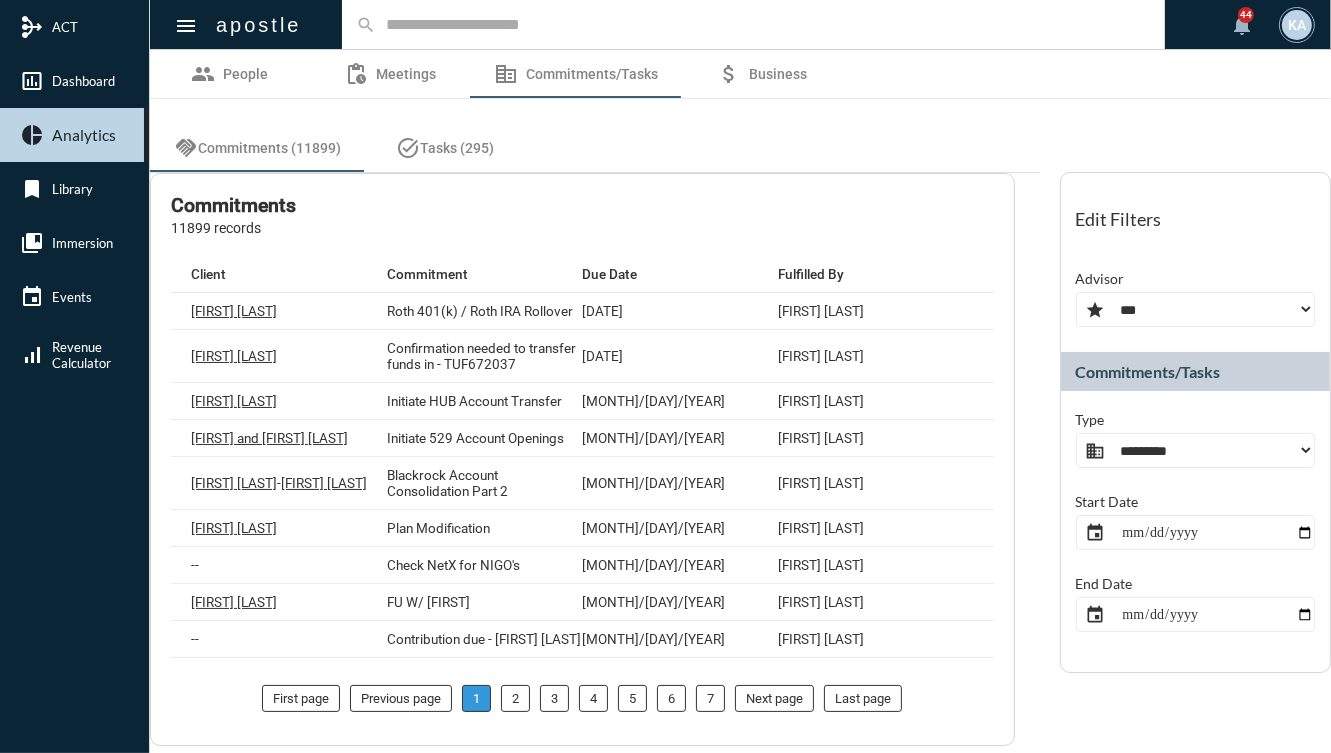 click on "**********" 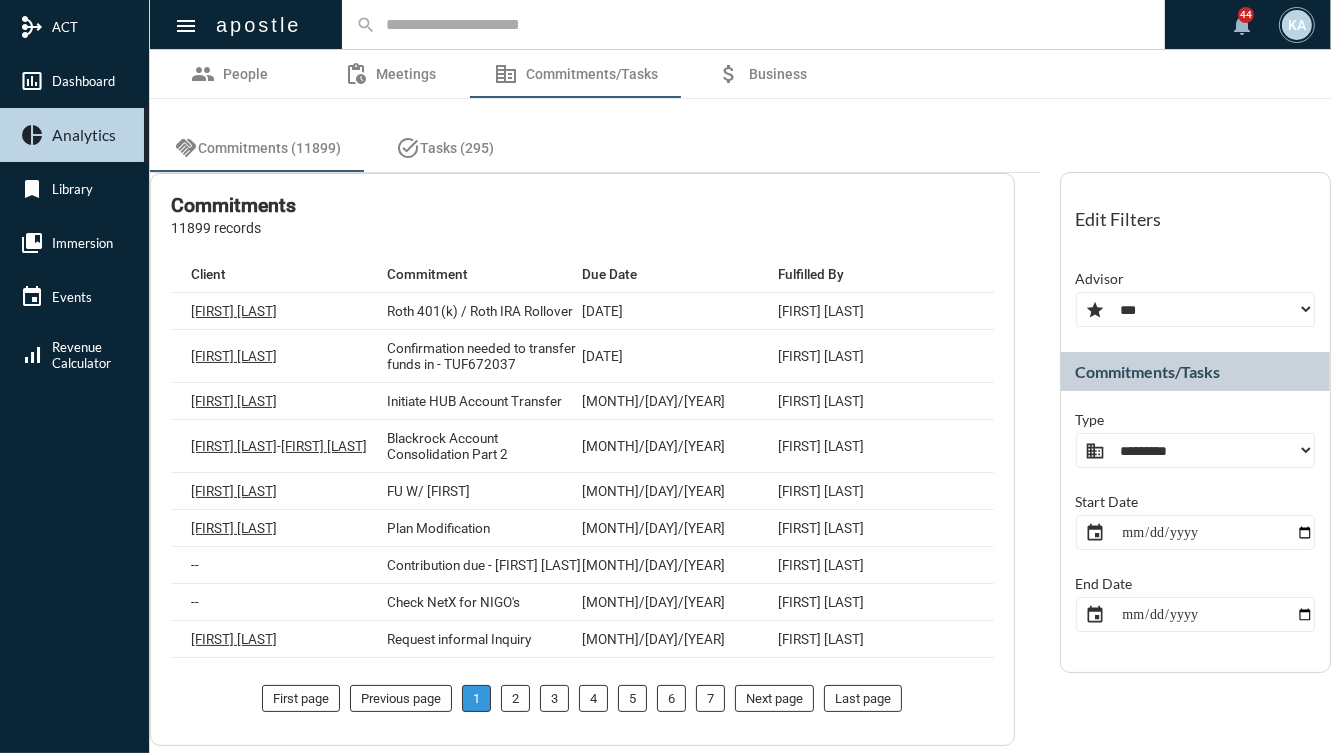 click on "**********" 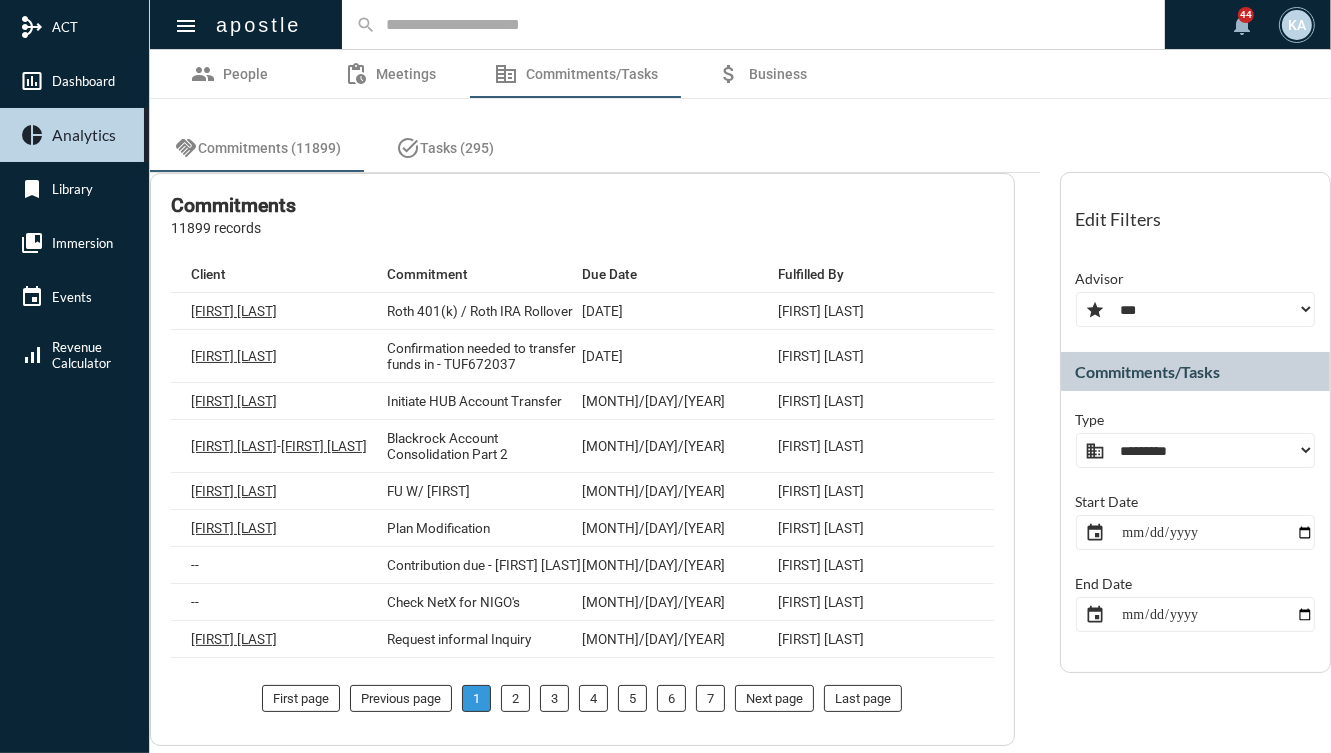 select on "***" 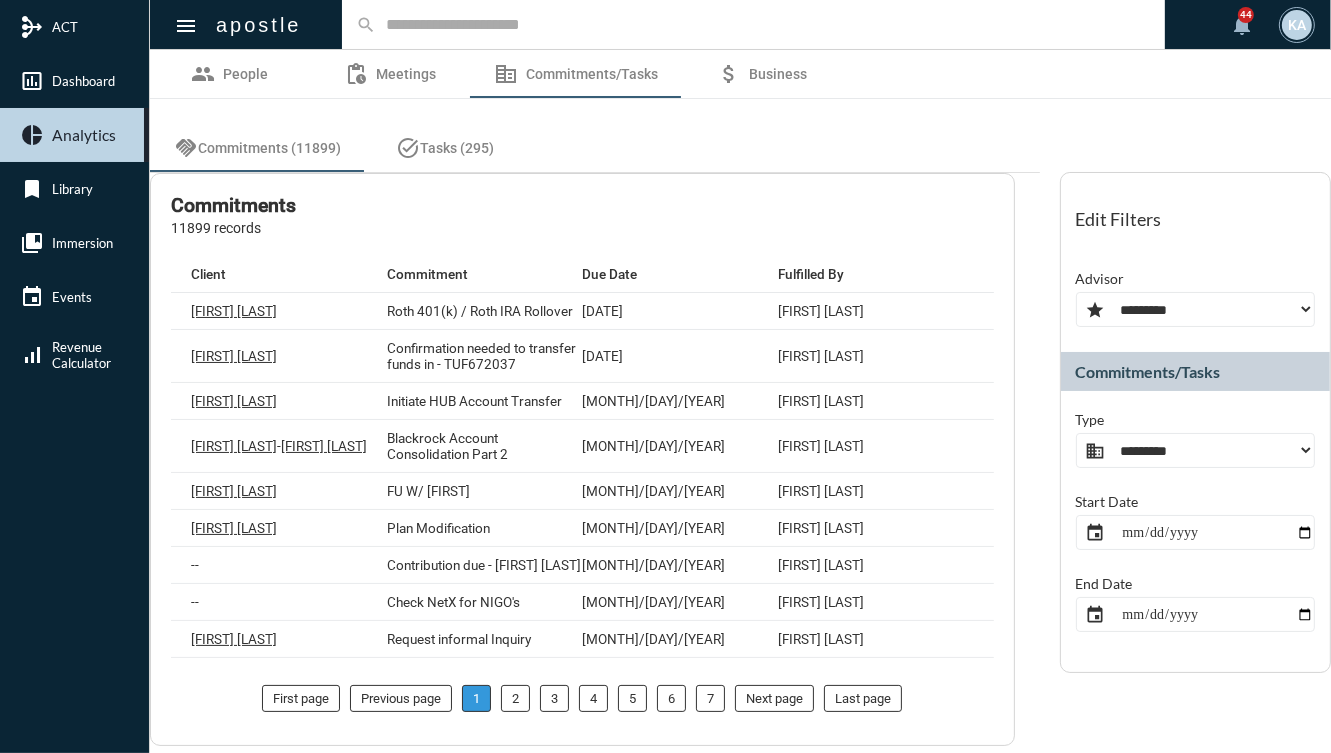 click on "**********" 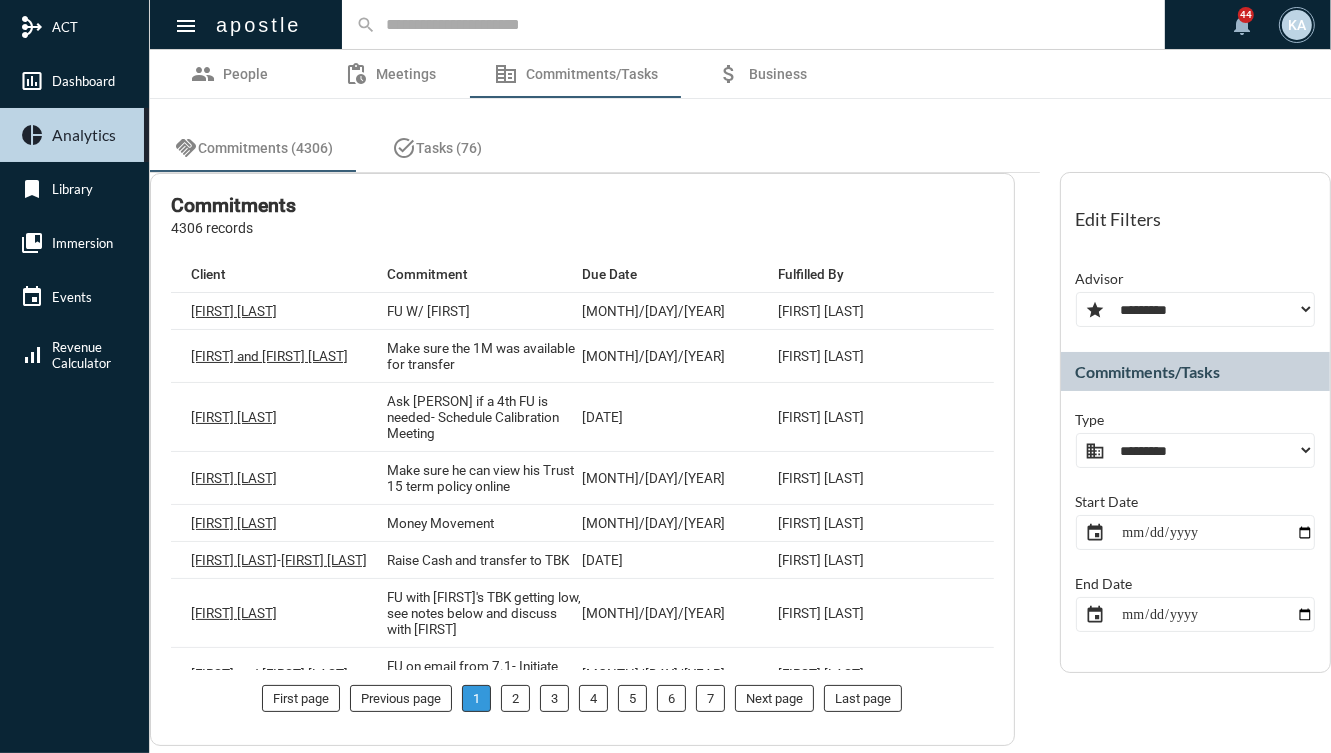 click on "**********" 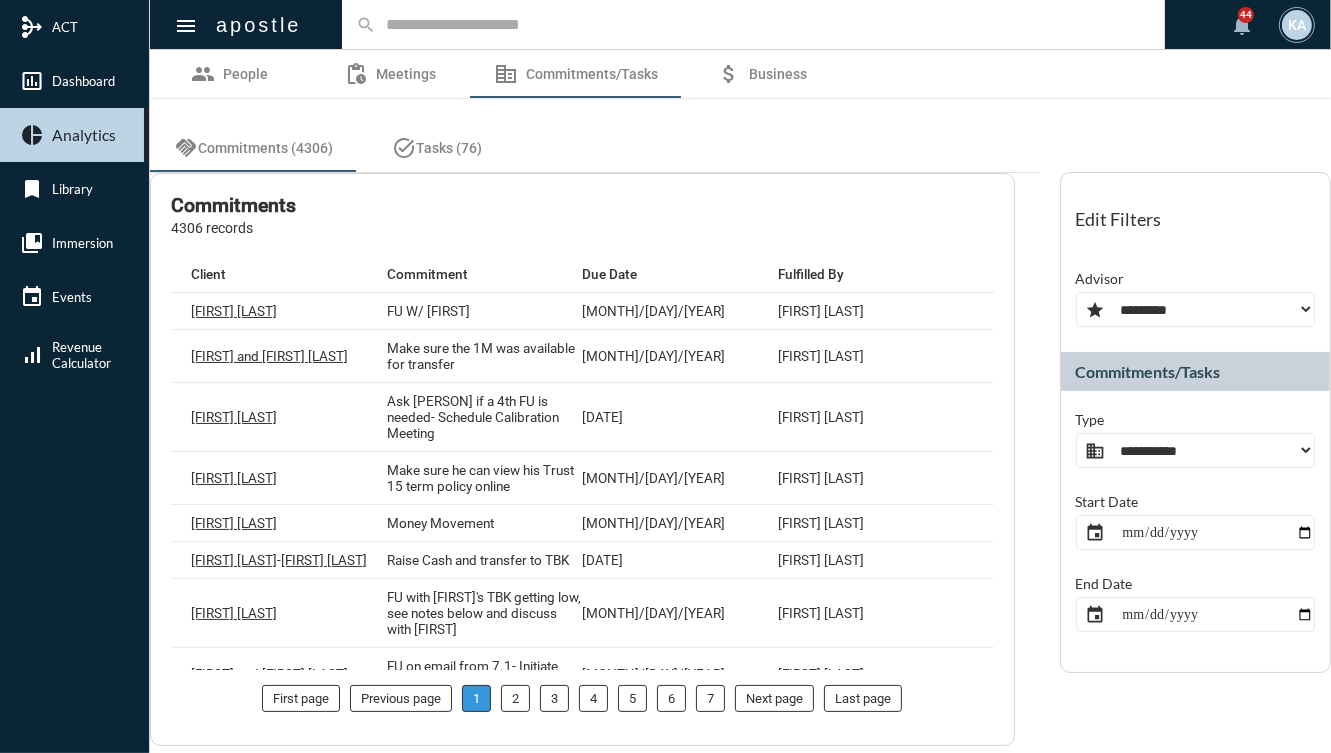 click on "**********" 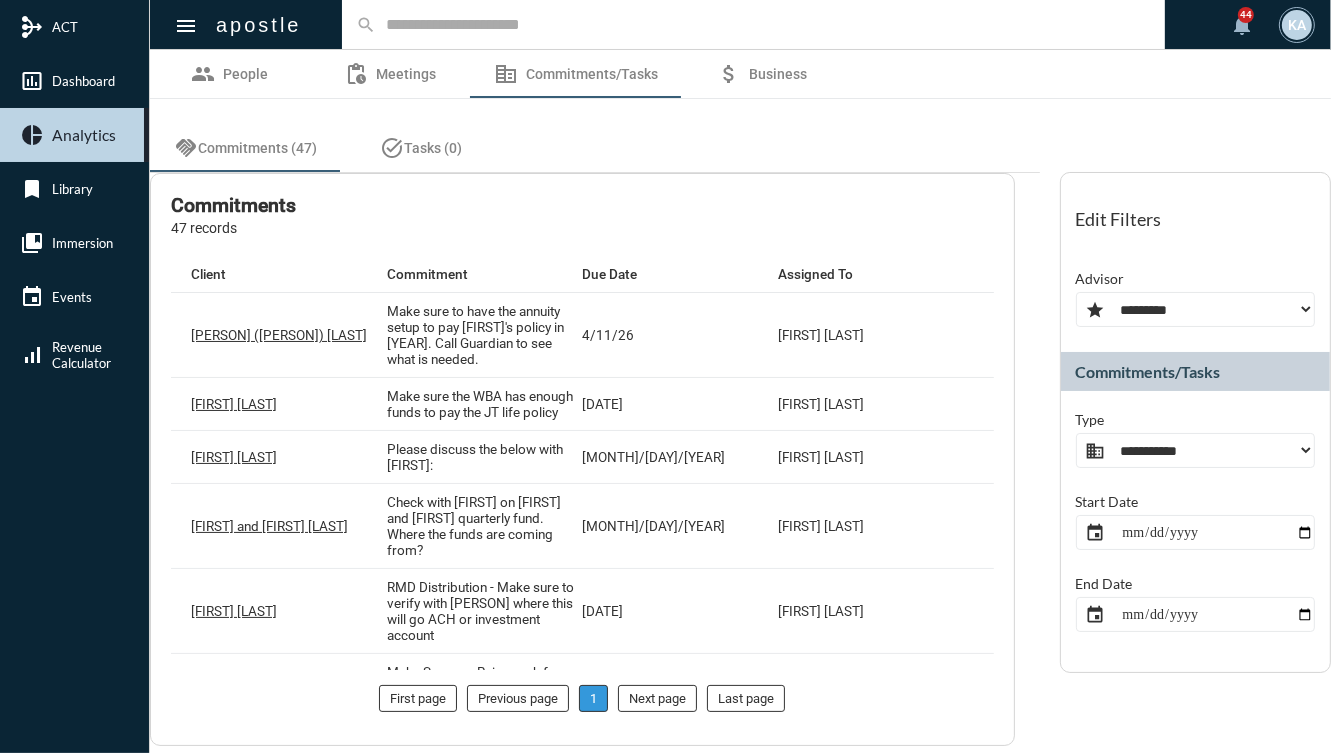 click on "Due Date" at bounding box center [609, 274] 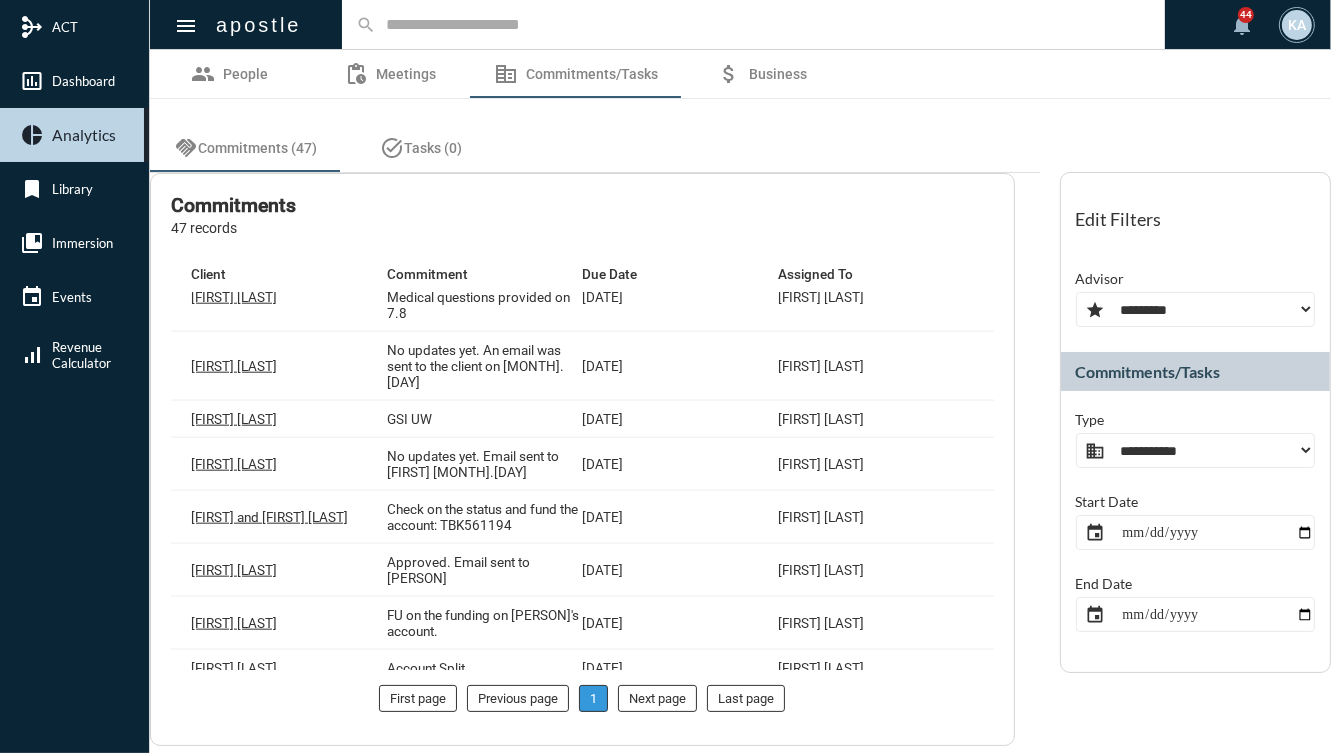 scroll, scrollTop: 1980, scrollLeft: 0, axis: vertical 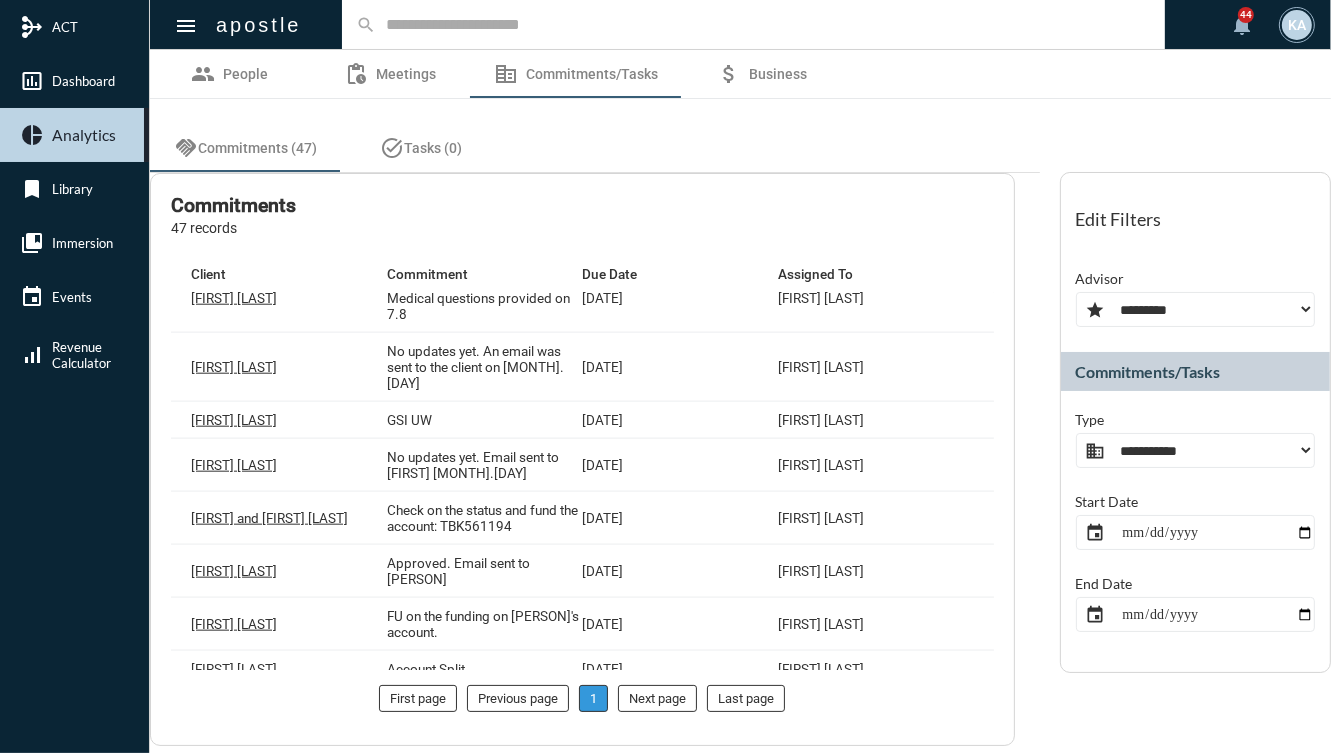 click on "[DATE]" at bounding box center [680, 706] 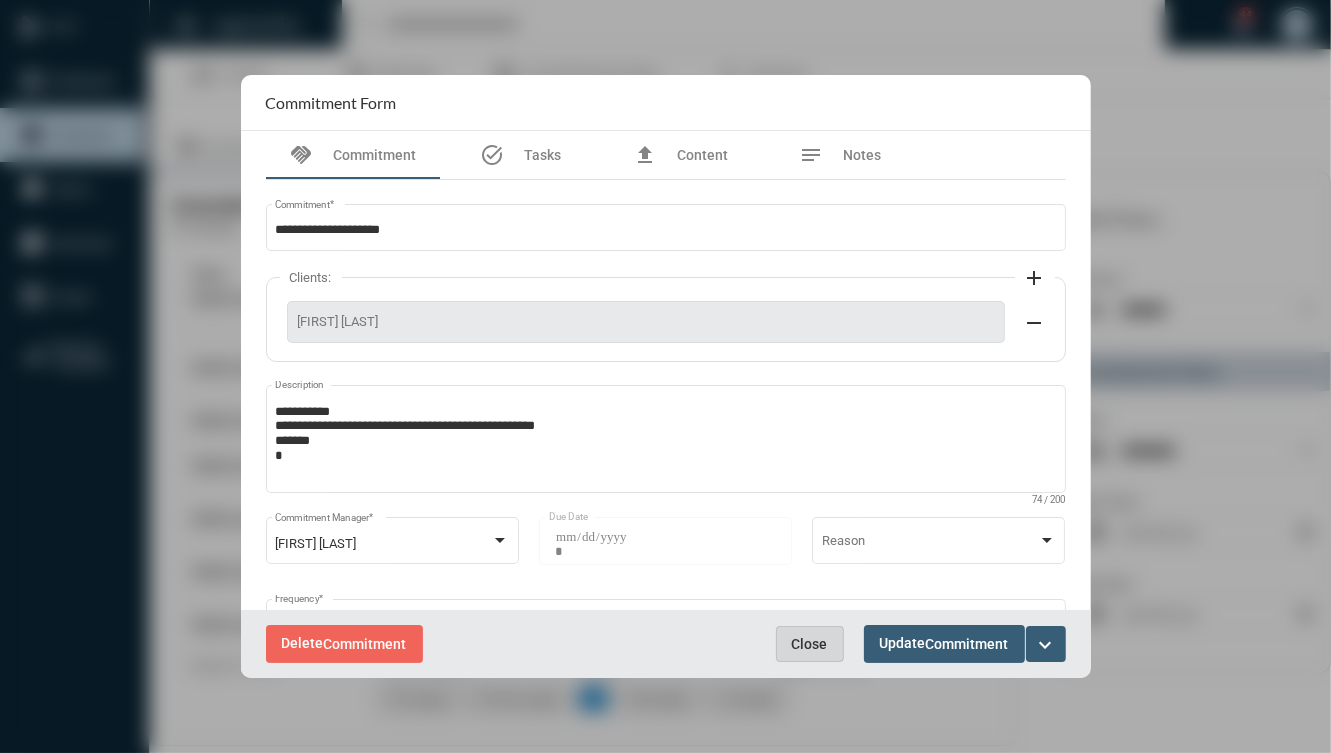click on "Close" at bounding box center (810, 644) 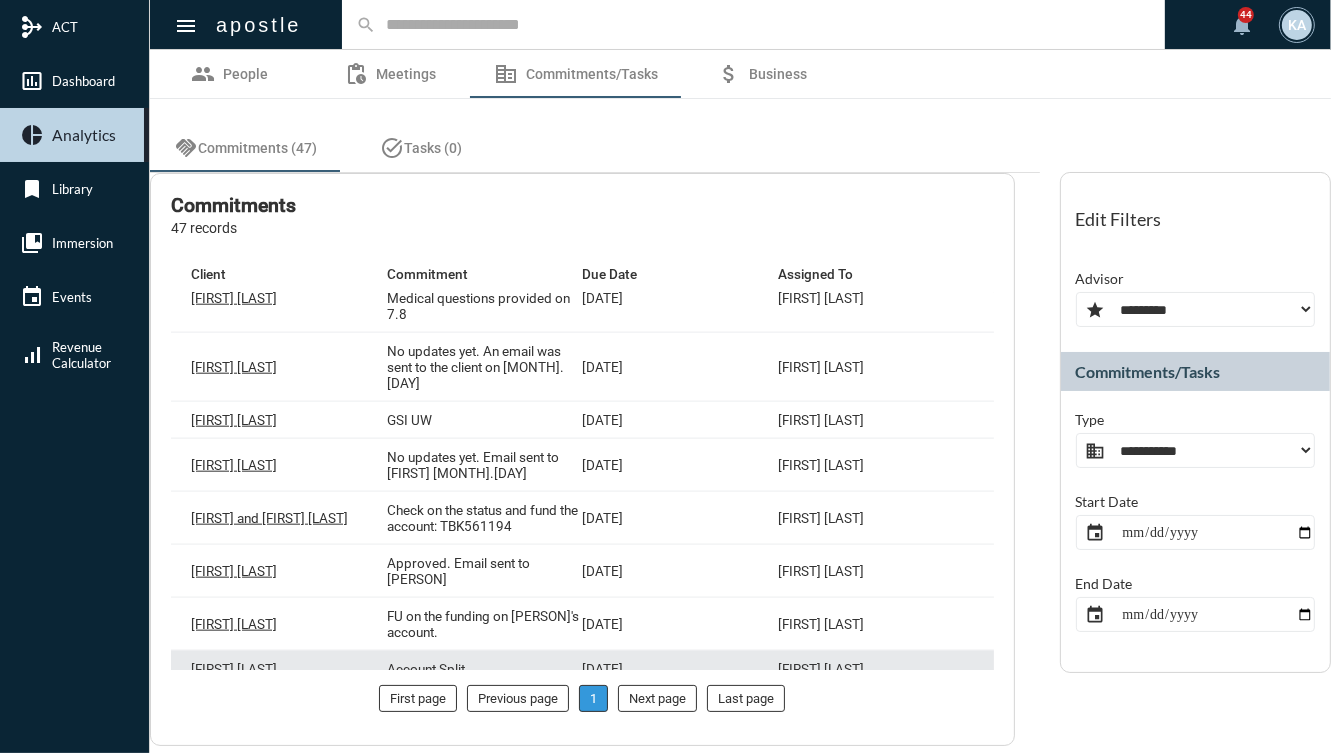 click on "[FIRST] [LAST]  Account Split [DATE] [FIRST] [LAST]" at bounding box center (582, 669) 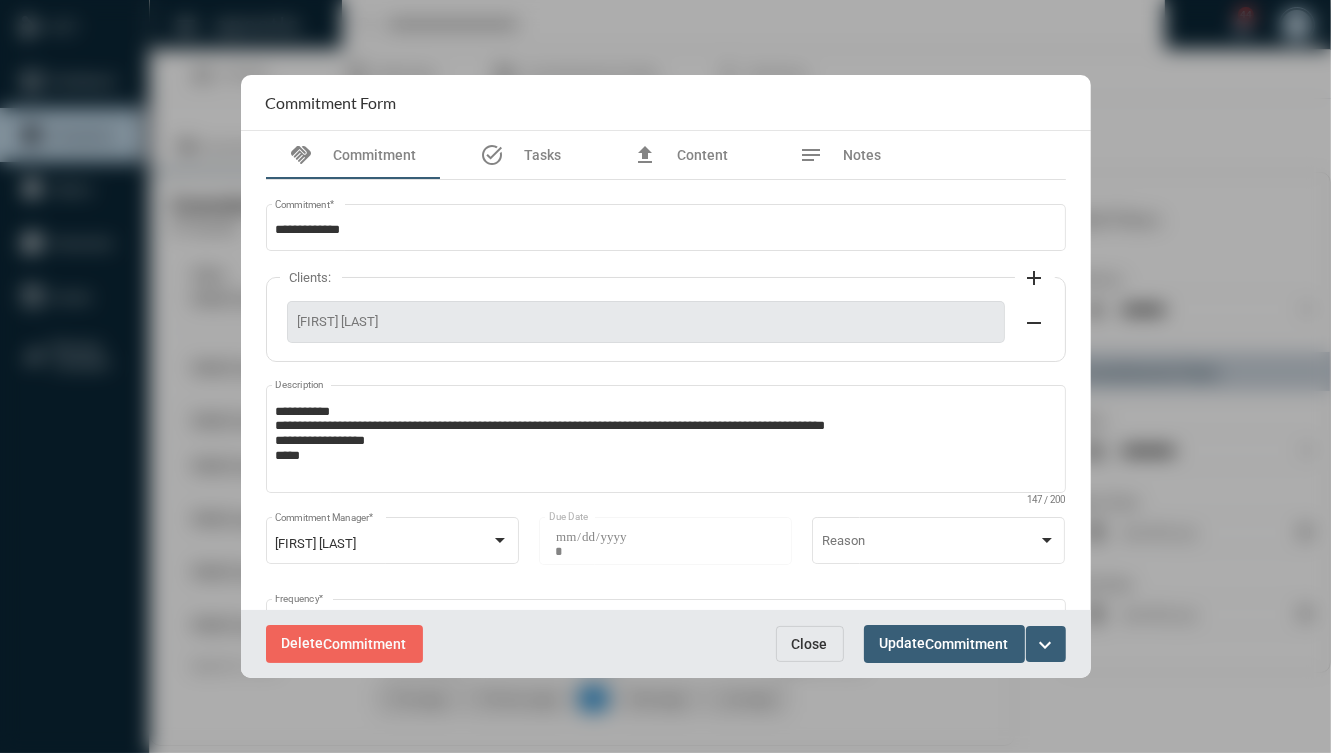 click on "Close" at bounding box center [810, 644] 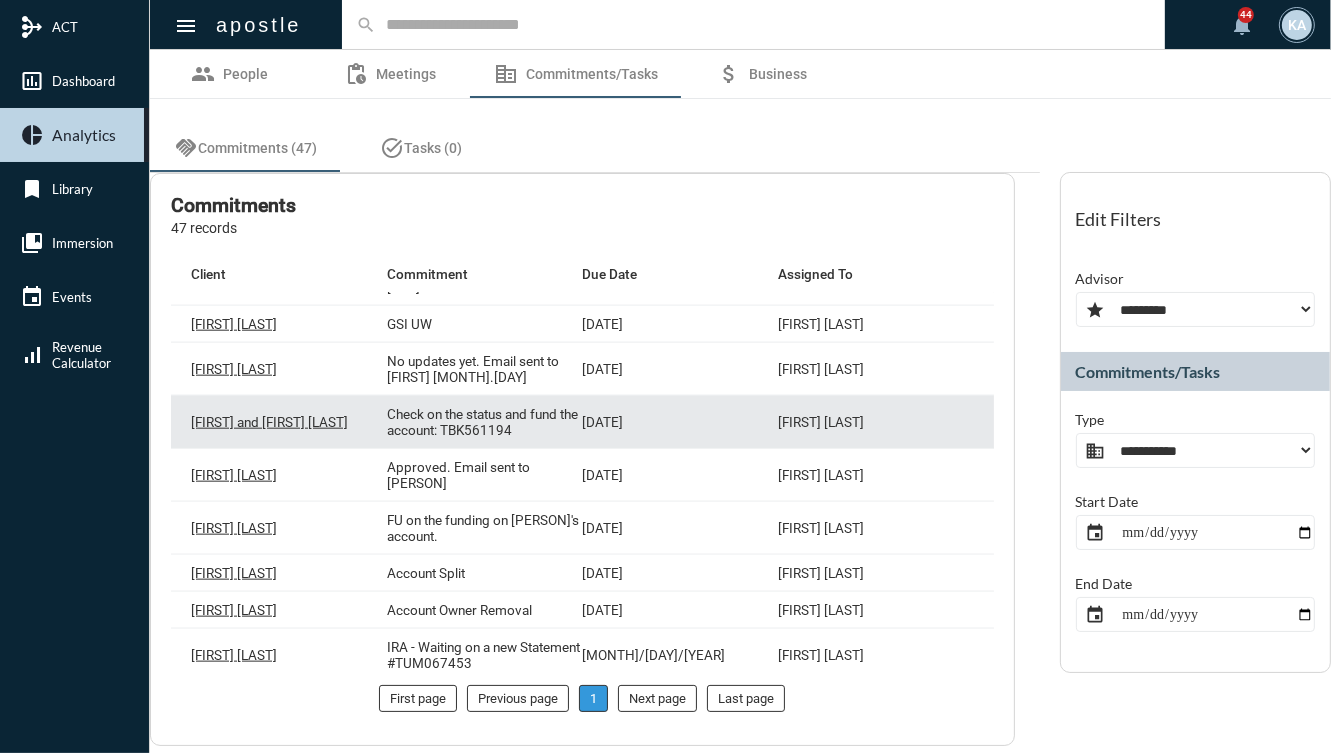 scroll, scrollTop: 2075, scrollLeft: 0, axis: vertical 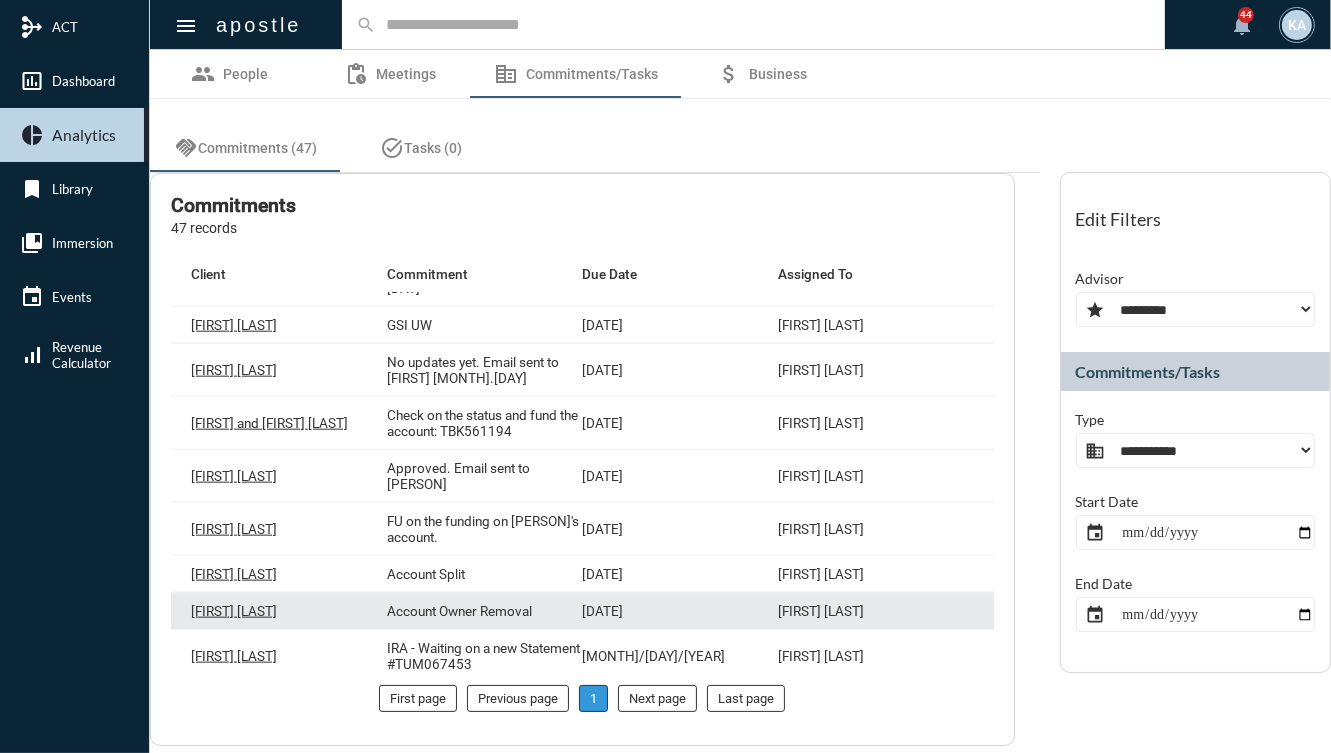 click on "[DATE]" at bounding box center (680, 611) 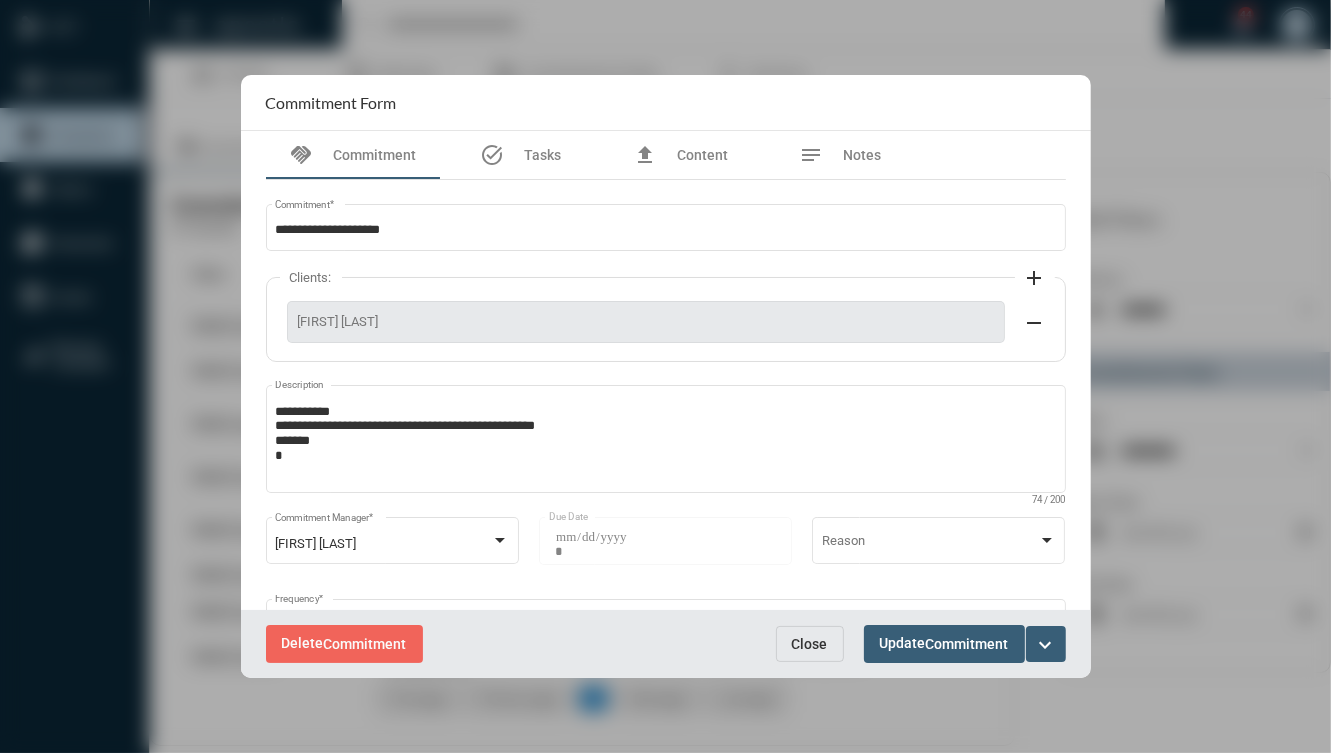 click on "Close" at bounding box center (810, 644) 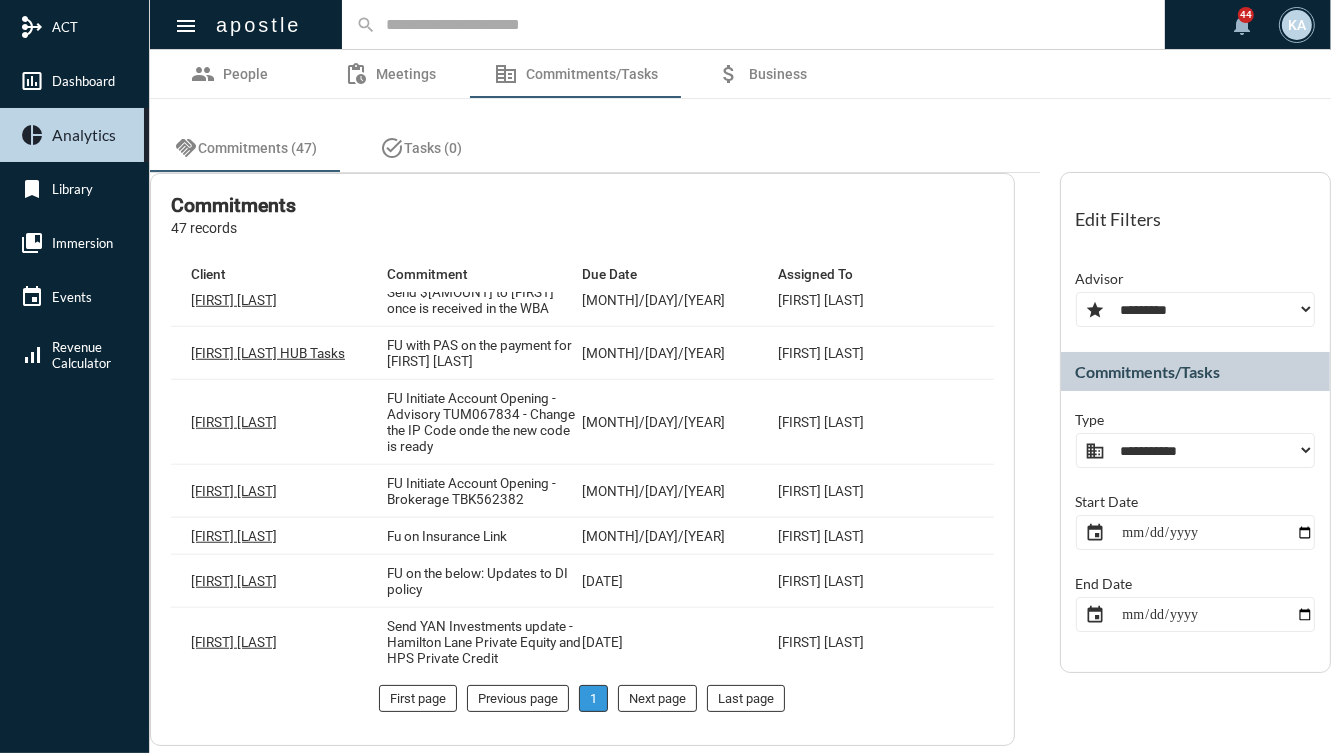 scroll, scrollTop: 1498, scrollLeft: 0, axis: vertical 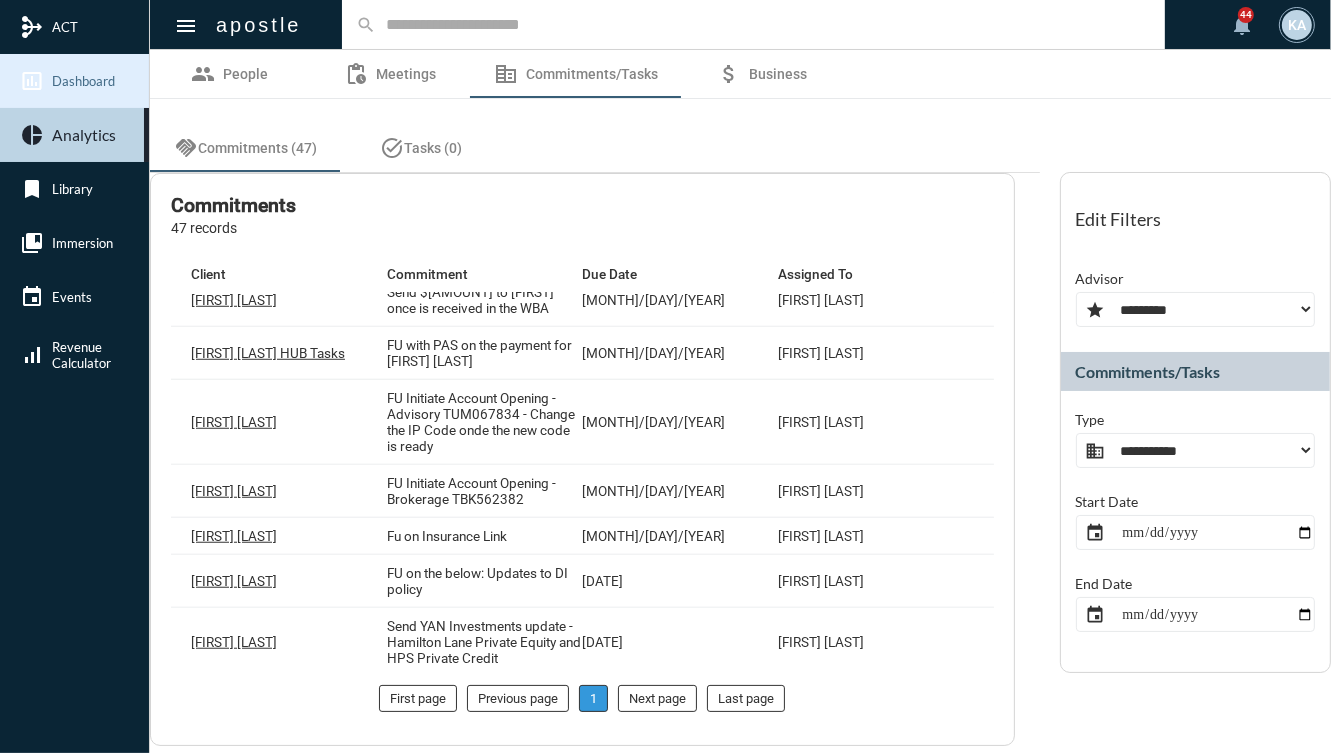 click on "Dashboard" at bounding box center (83, 81) 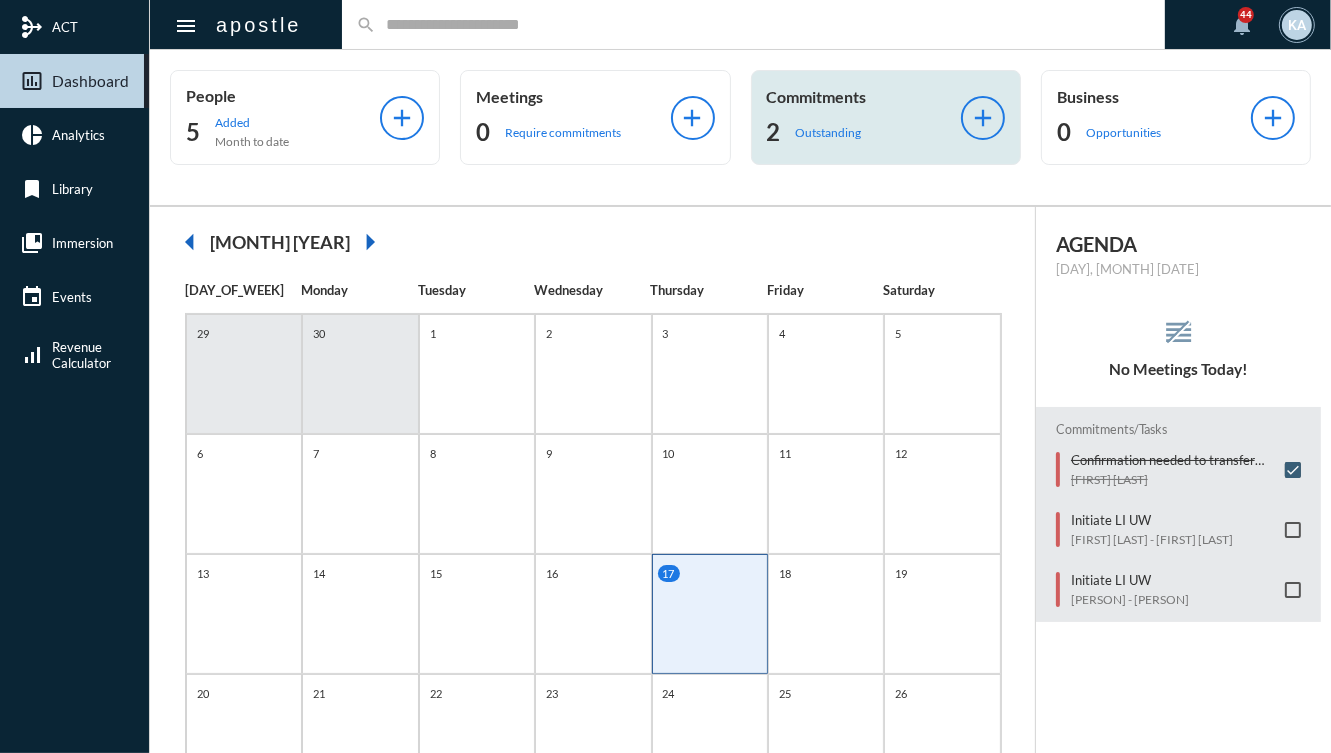 click on "Outstanding" 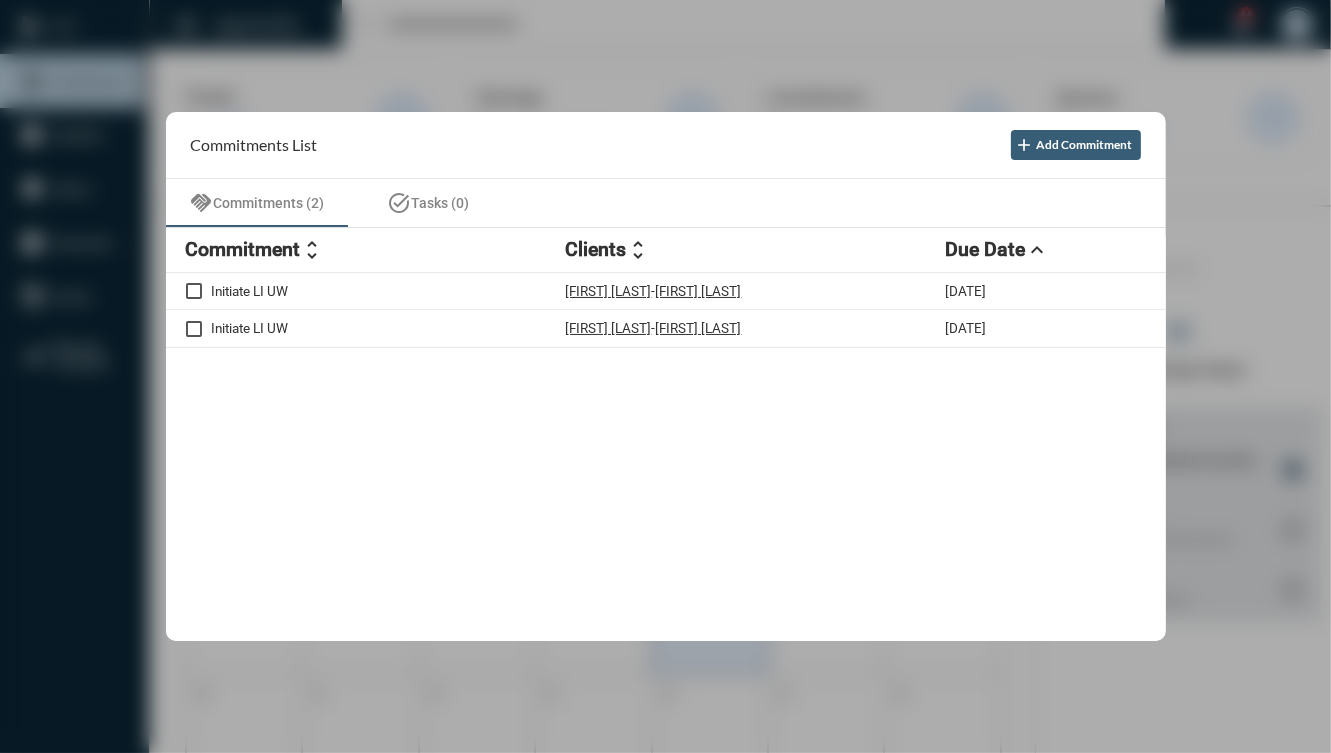 click at bounding box center [665, 376] 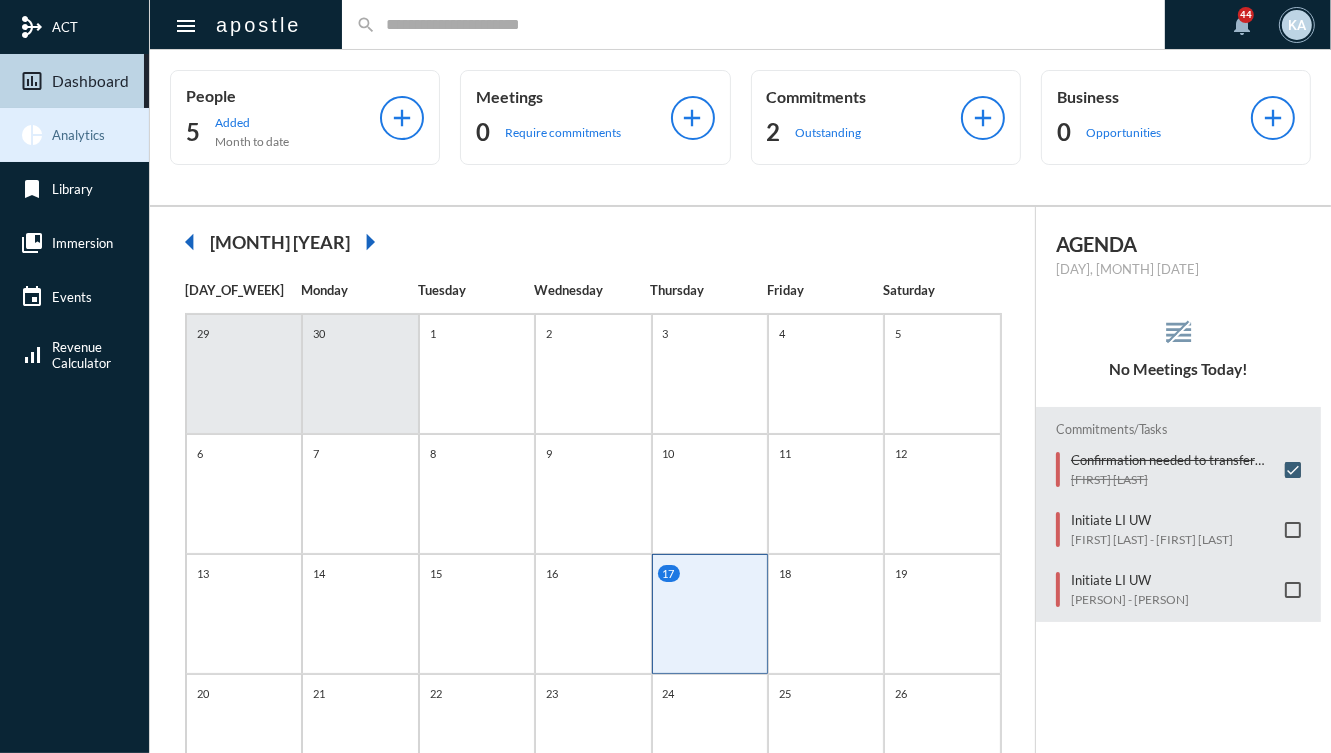 click on "pie_chart Analytics" at bounding box center [74, 135] 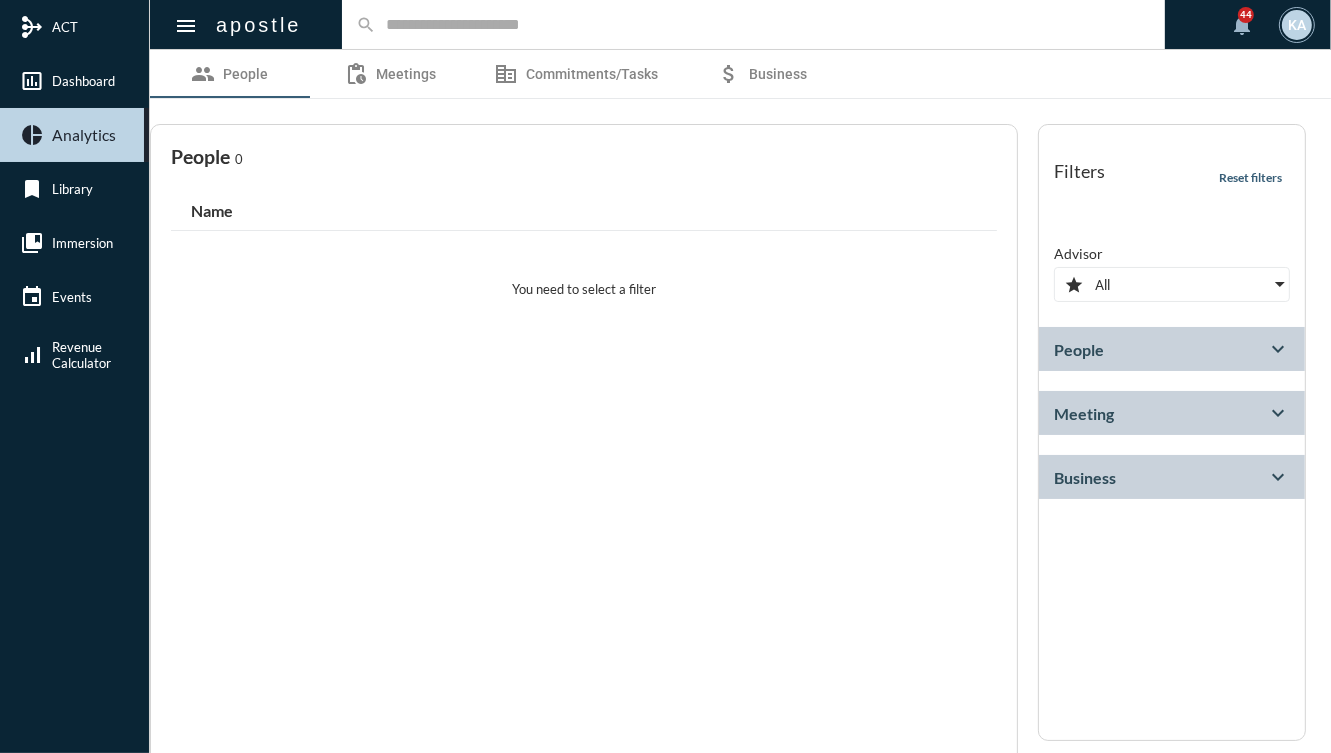 click on "All" at bounding box center (1170, 285) 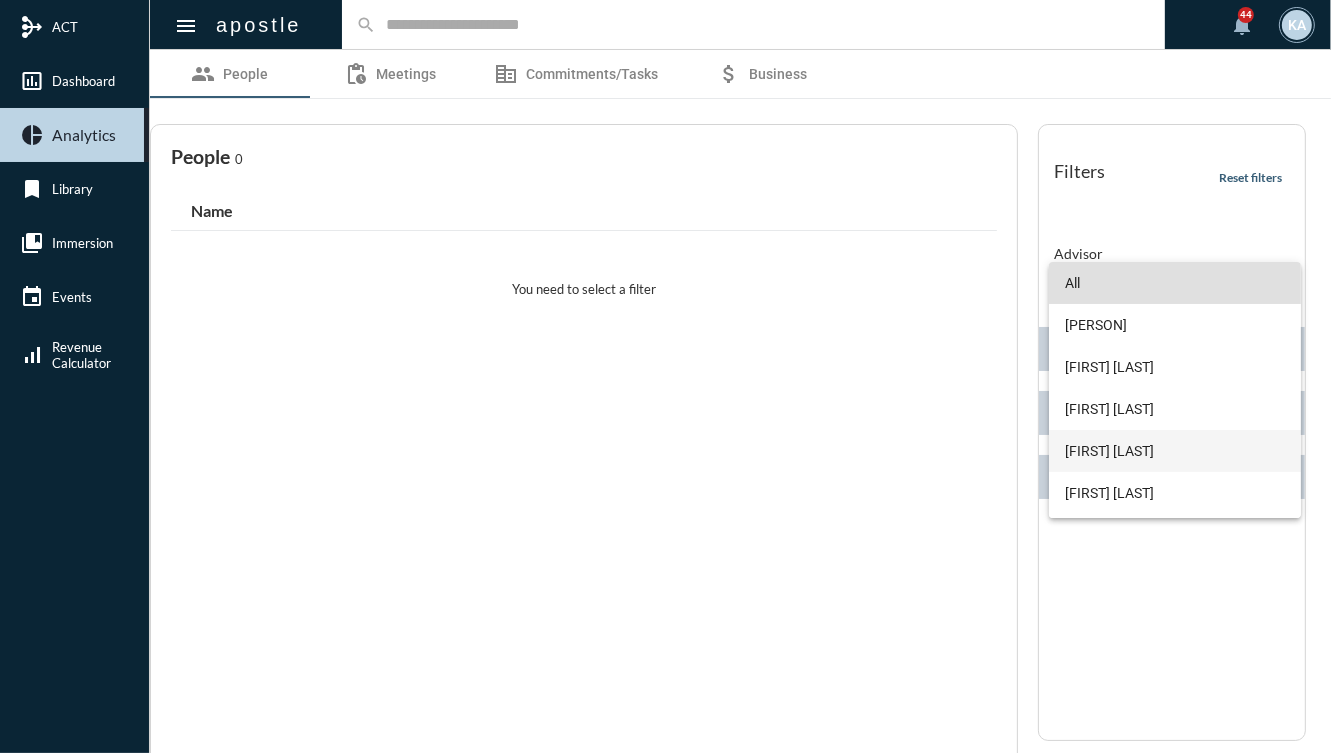 scroll, scrollTop: 37, scrollLeft: 0, axis: vertical 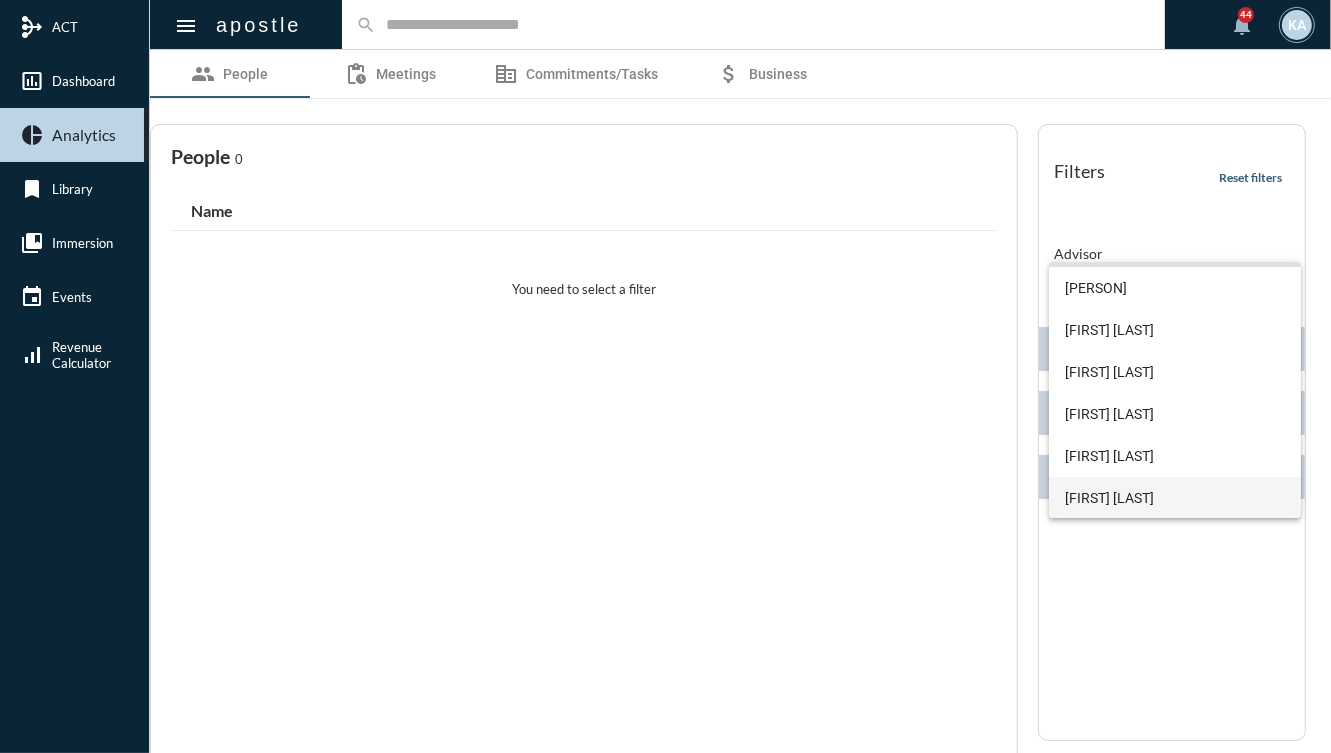 click on "[FIRST] [LAST]" at bounding box center [1175, 498] 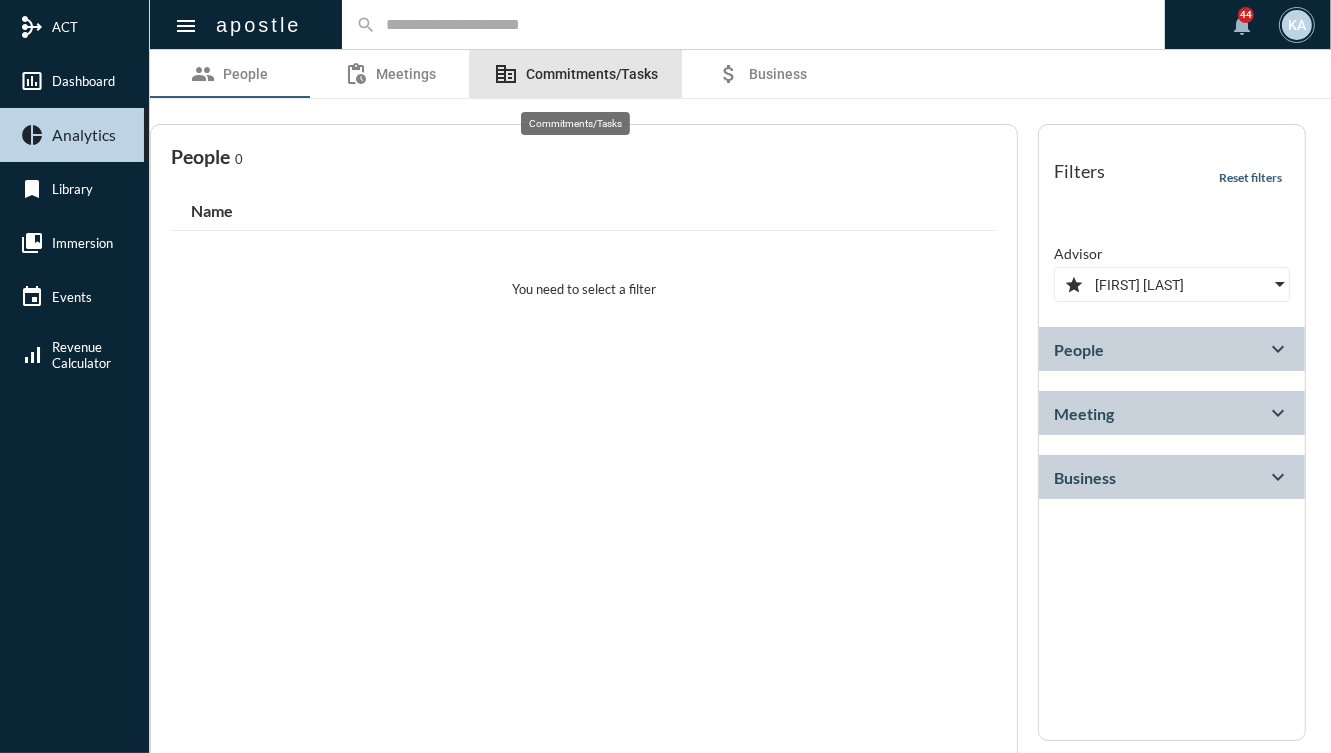click on "corporate_fare Commitments/Tasks" at bounding box center (576, 74) 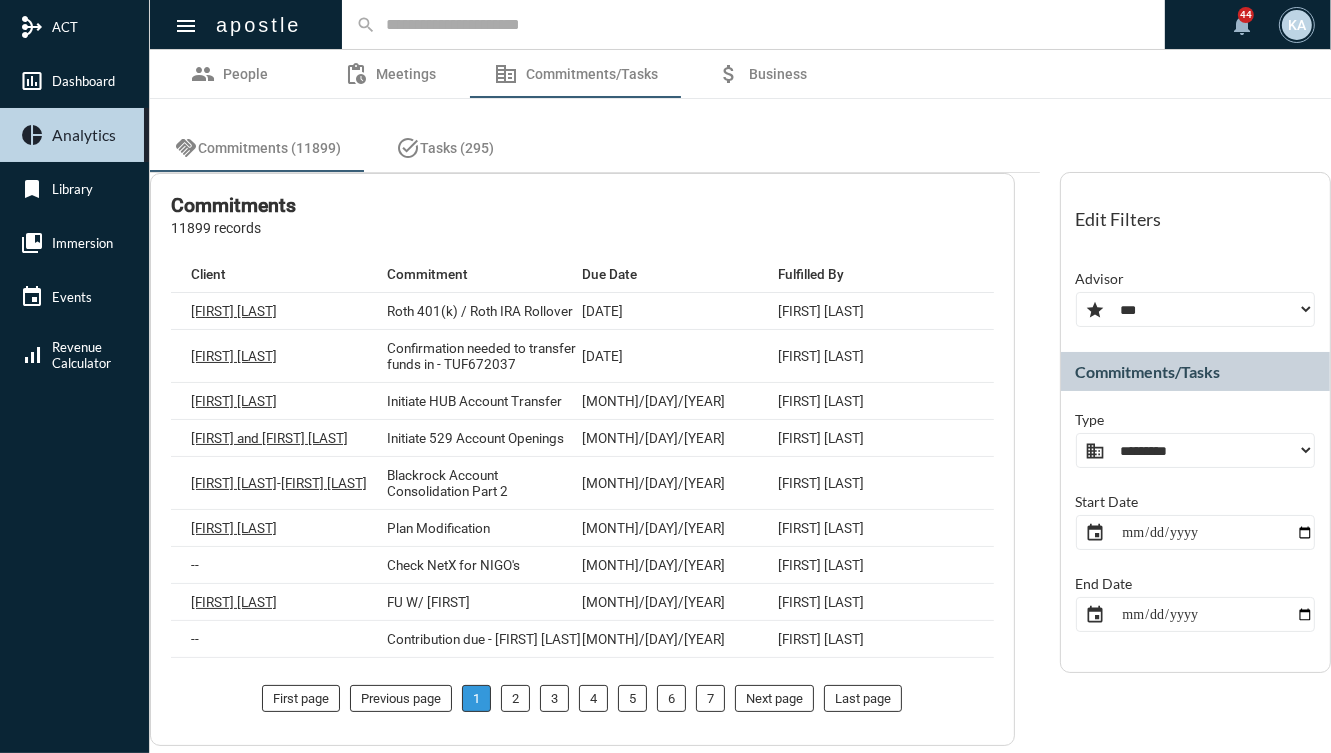 click on "**********" 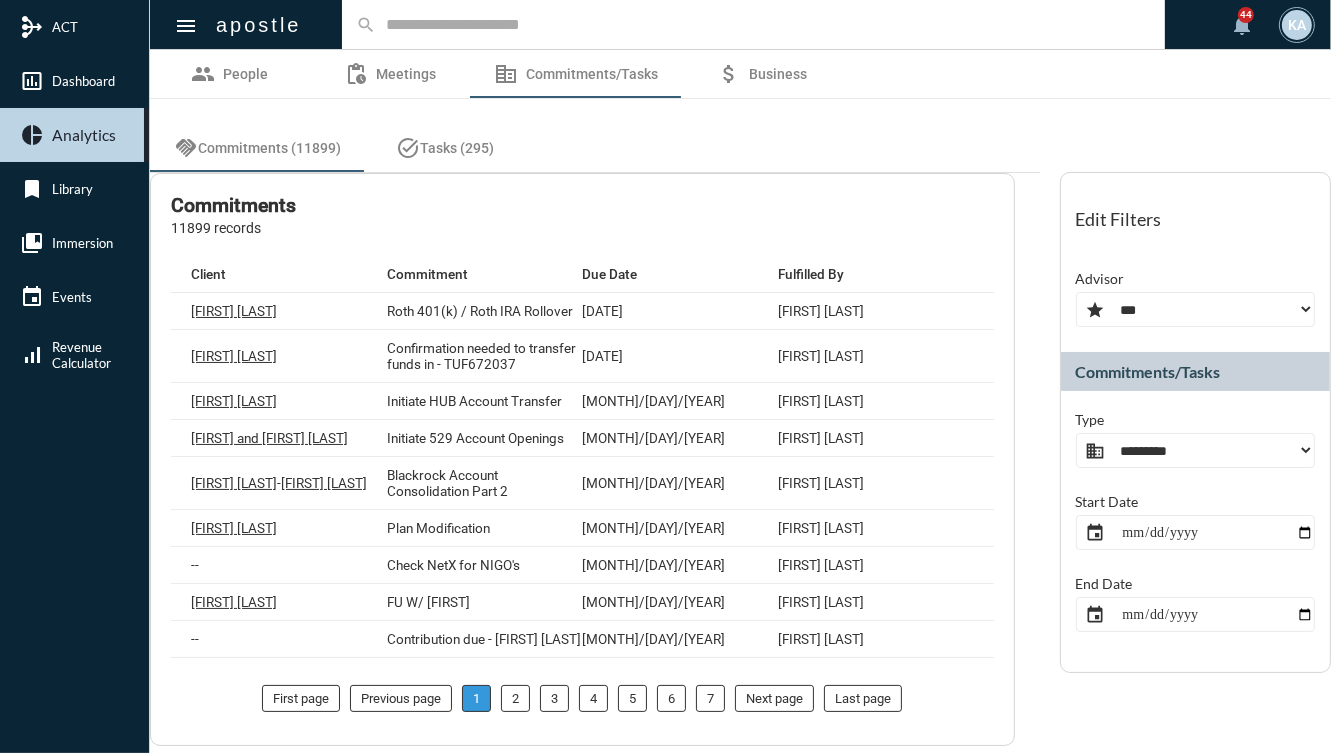 select on "***" 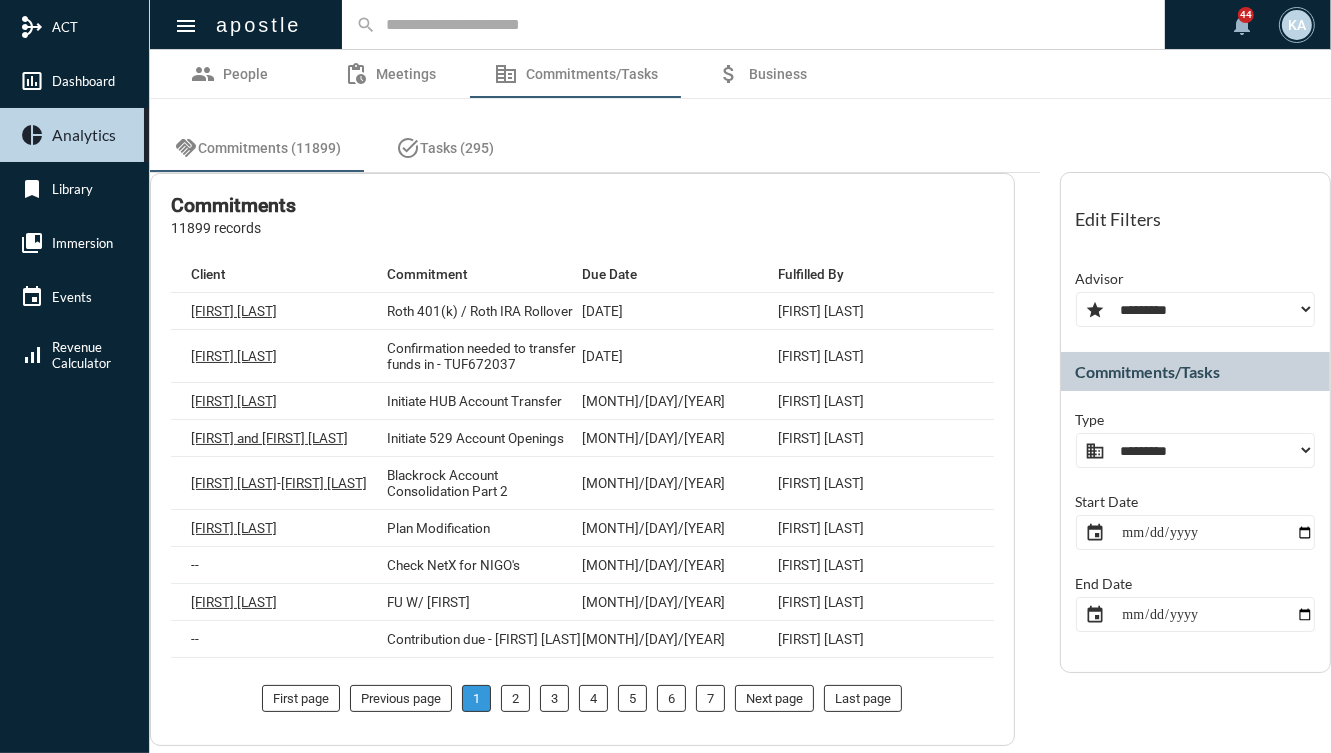 click on "**********" 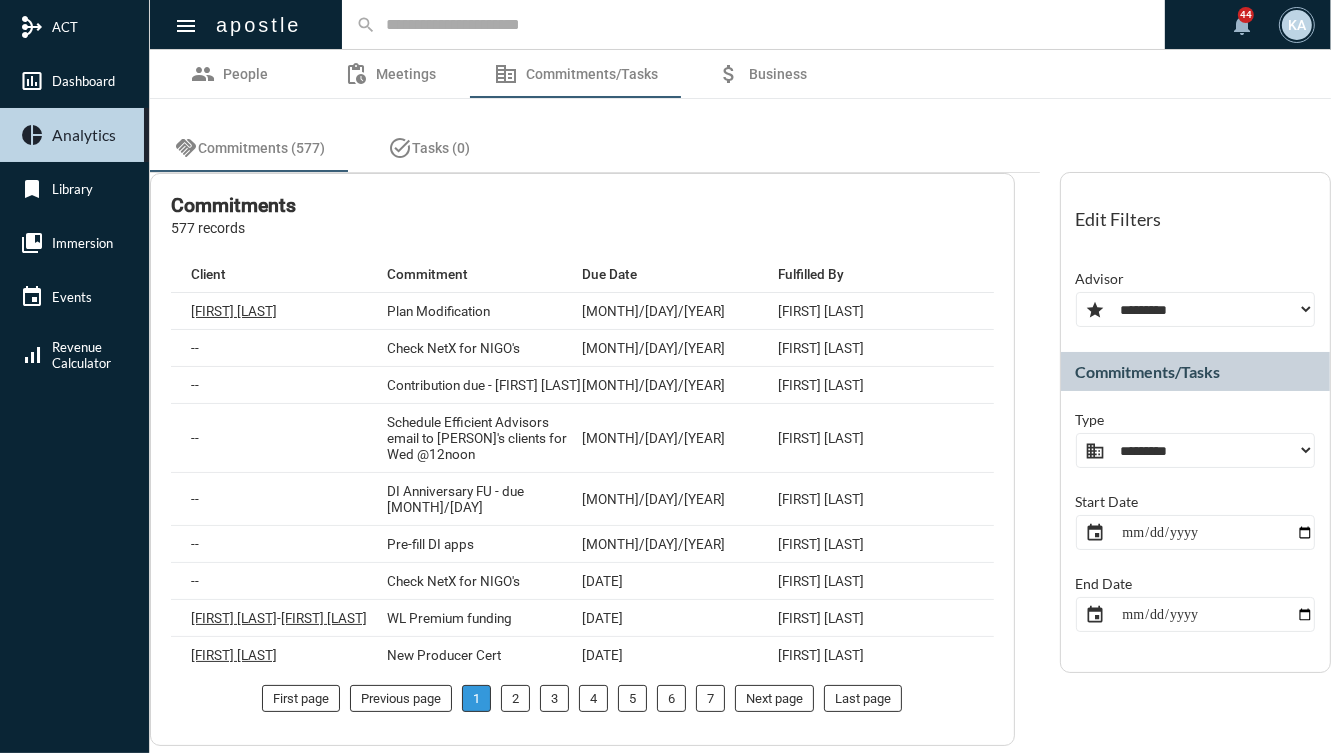 click on "**********" 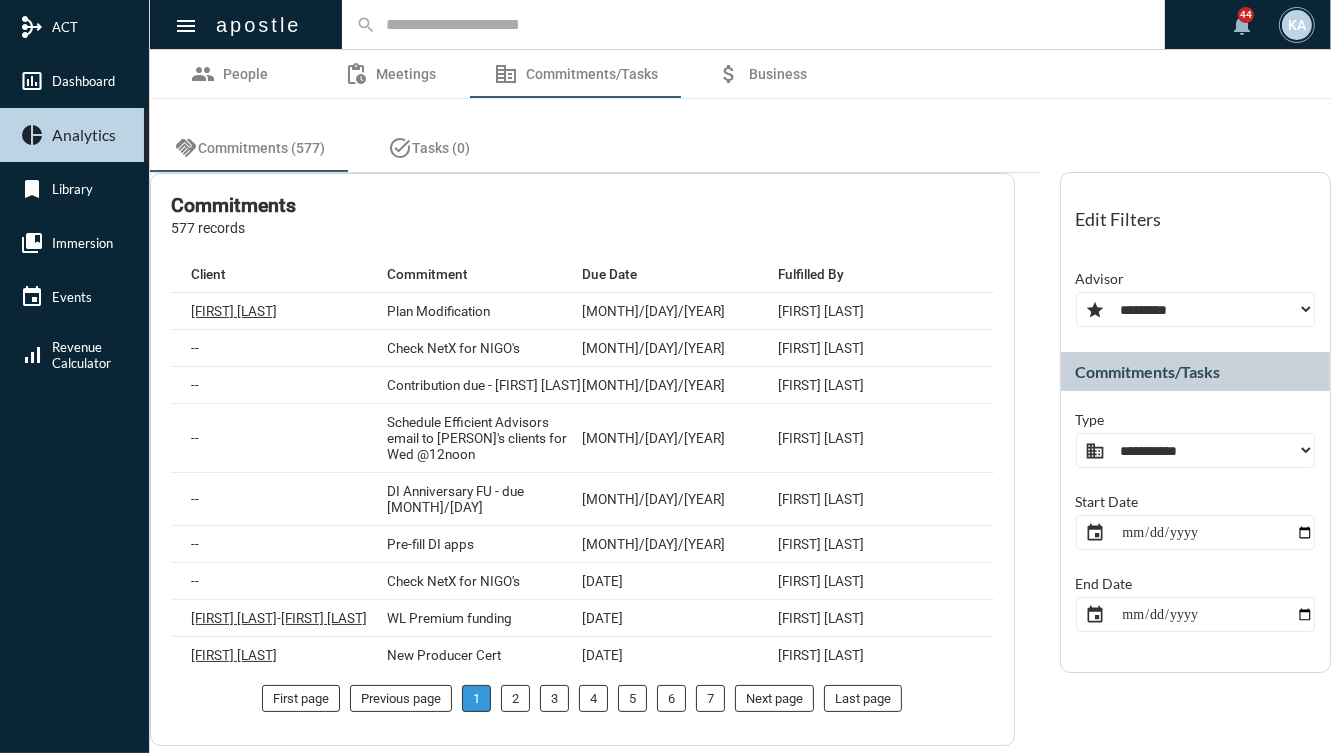 click on "**********" 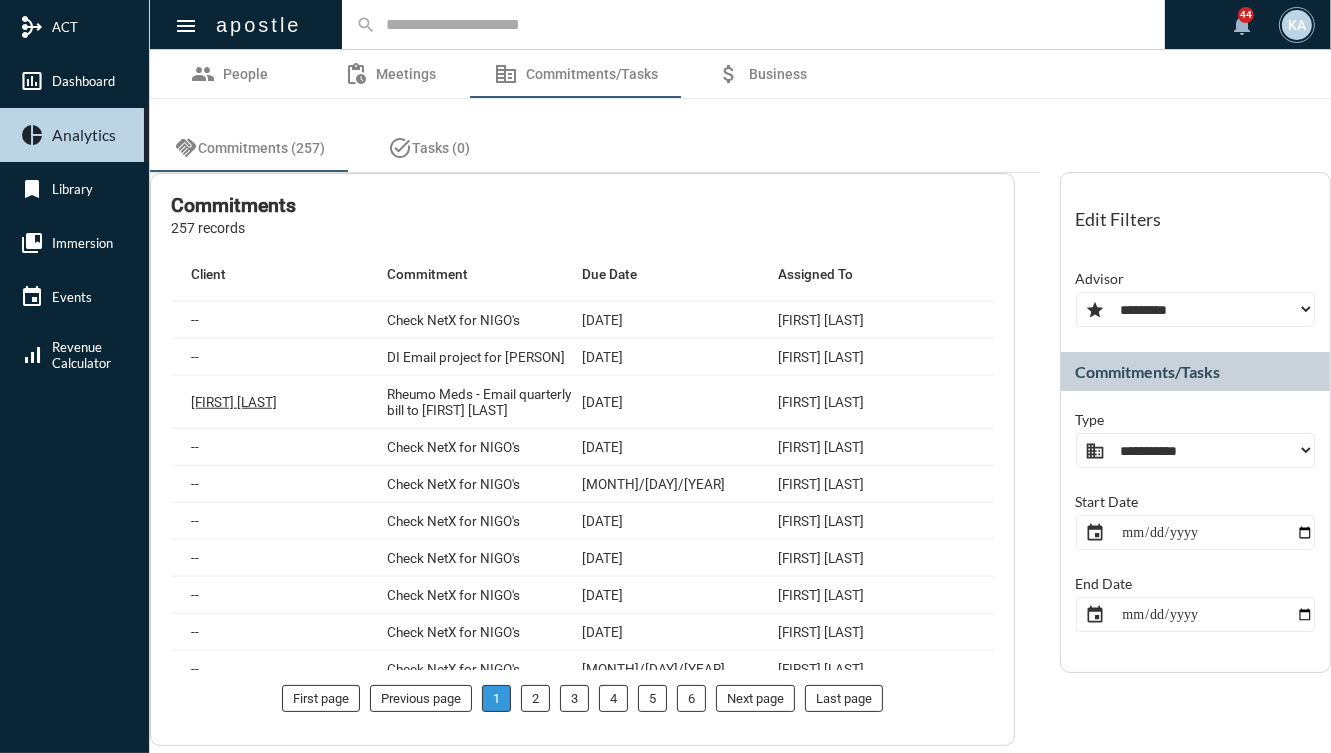 scroll, scrollTop: 1770, scrollLeft: 0, axis: vertical 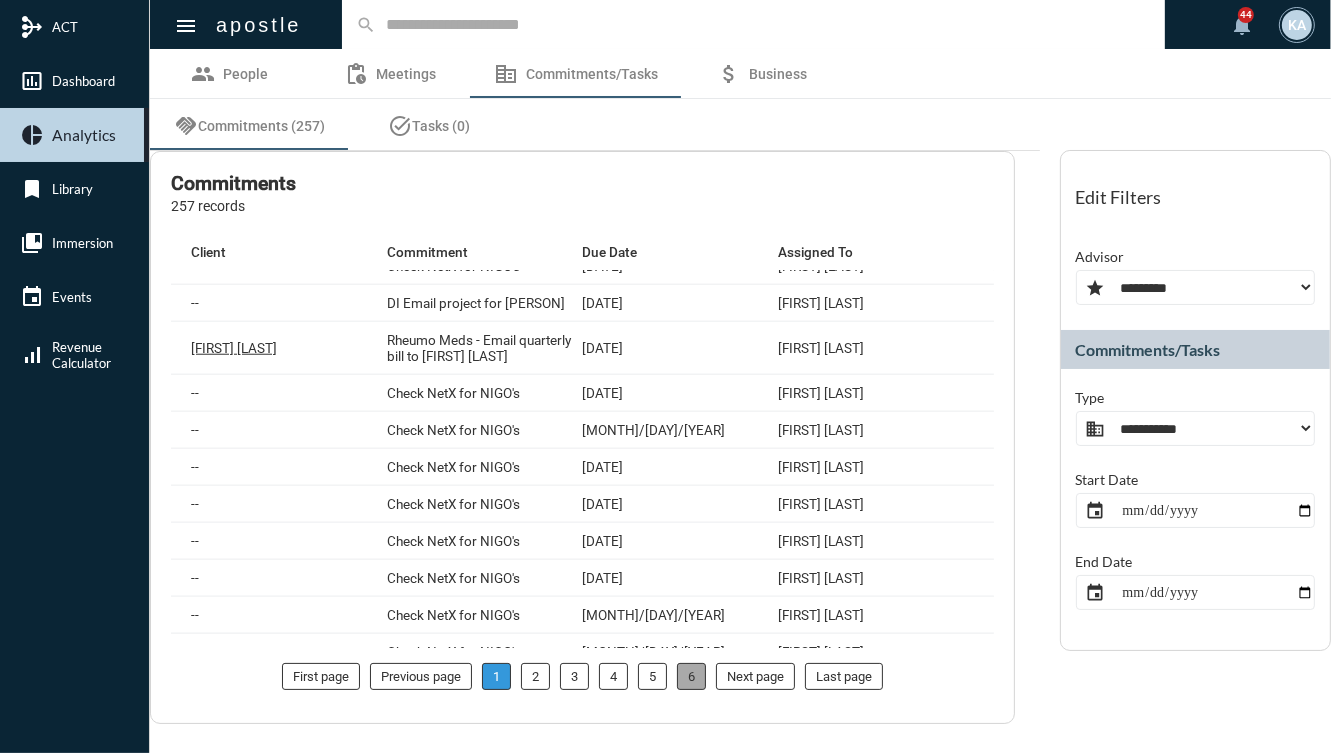 click on "6" at bounding box center [691, 676] 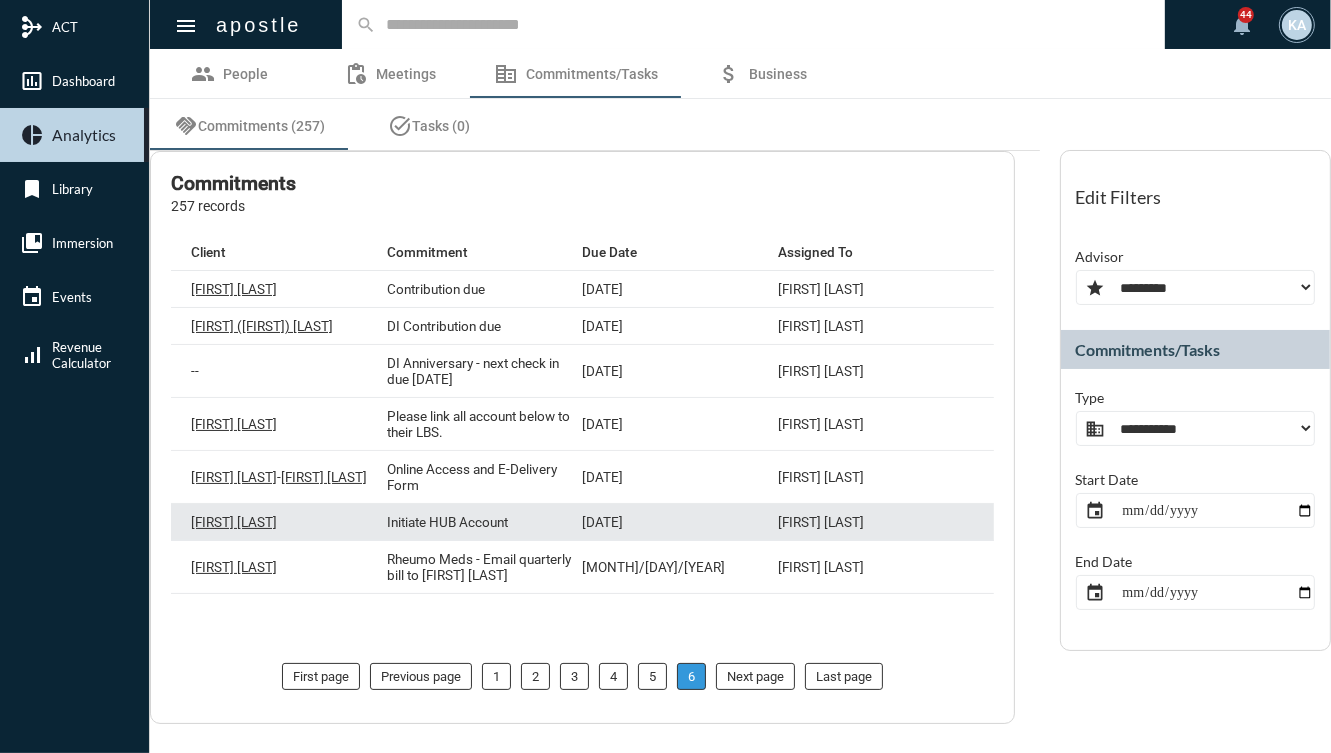 scroll, scrollTop: 0, scrollLeft: 0, axis: both 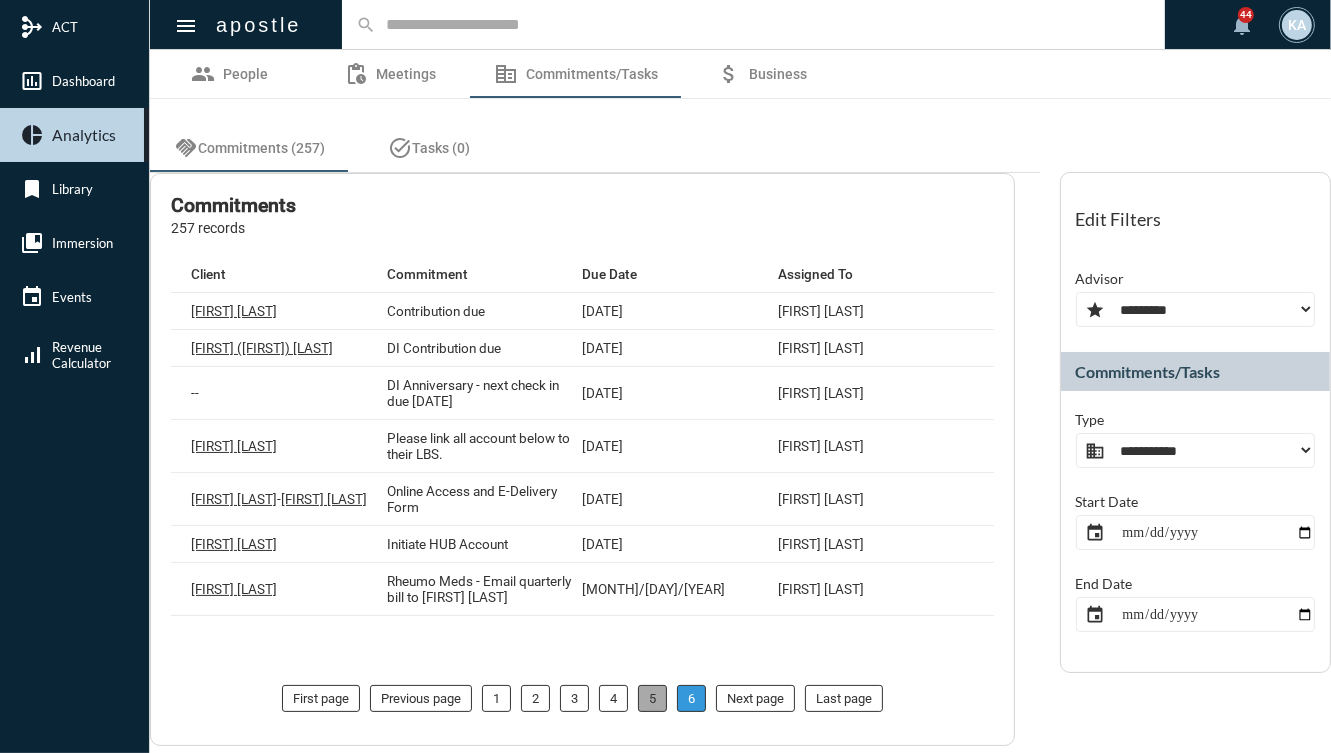 click on "5" at bounding box center [652, 698] 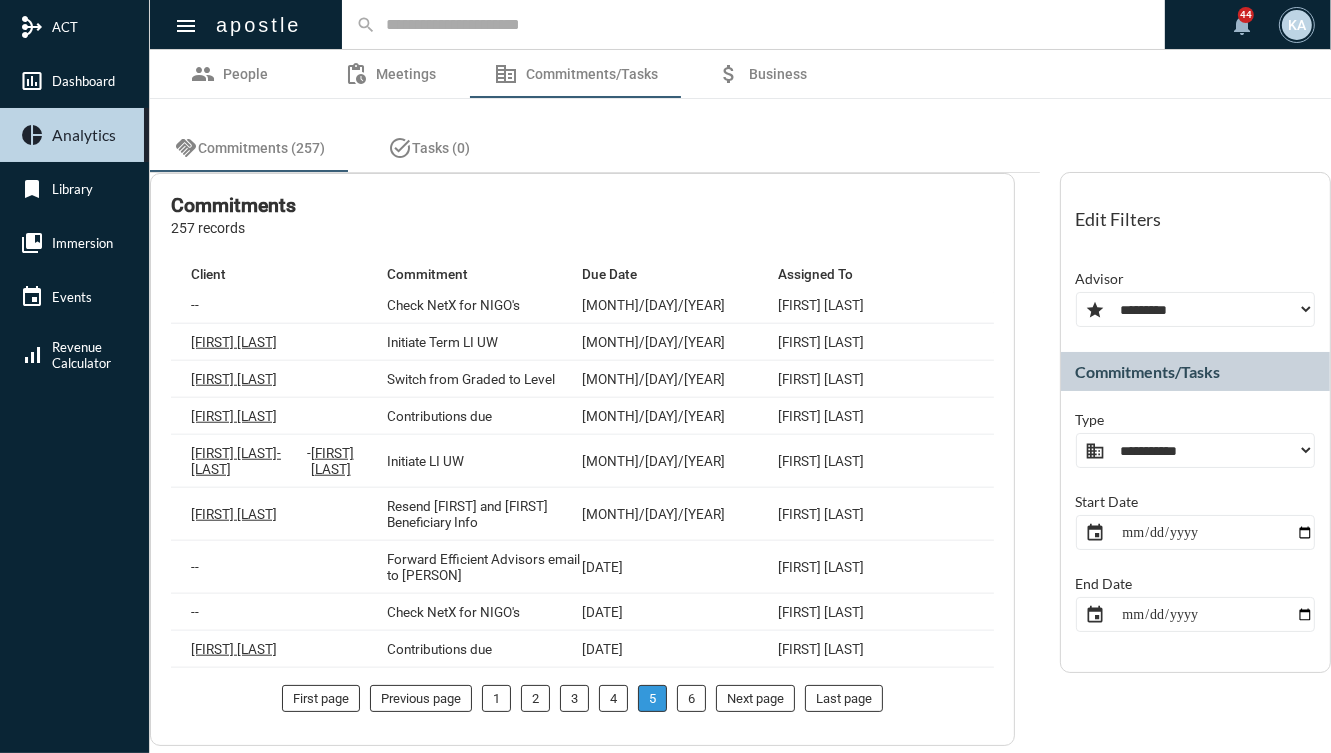 scroll, scrollTop: 1898, scrollLeft: 0, axis: vertical 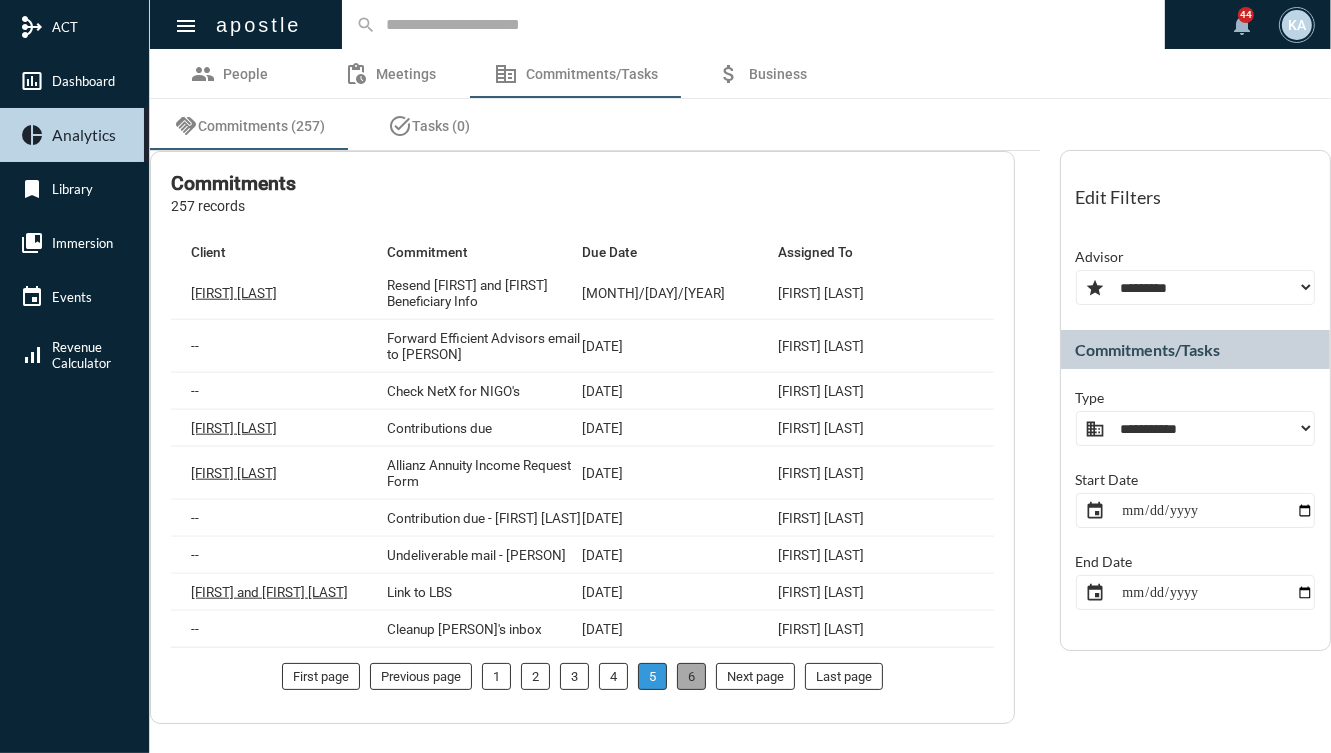 click on "6" at bounding box center [691, 676] 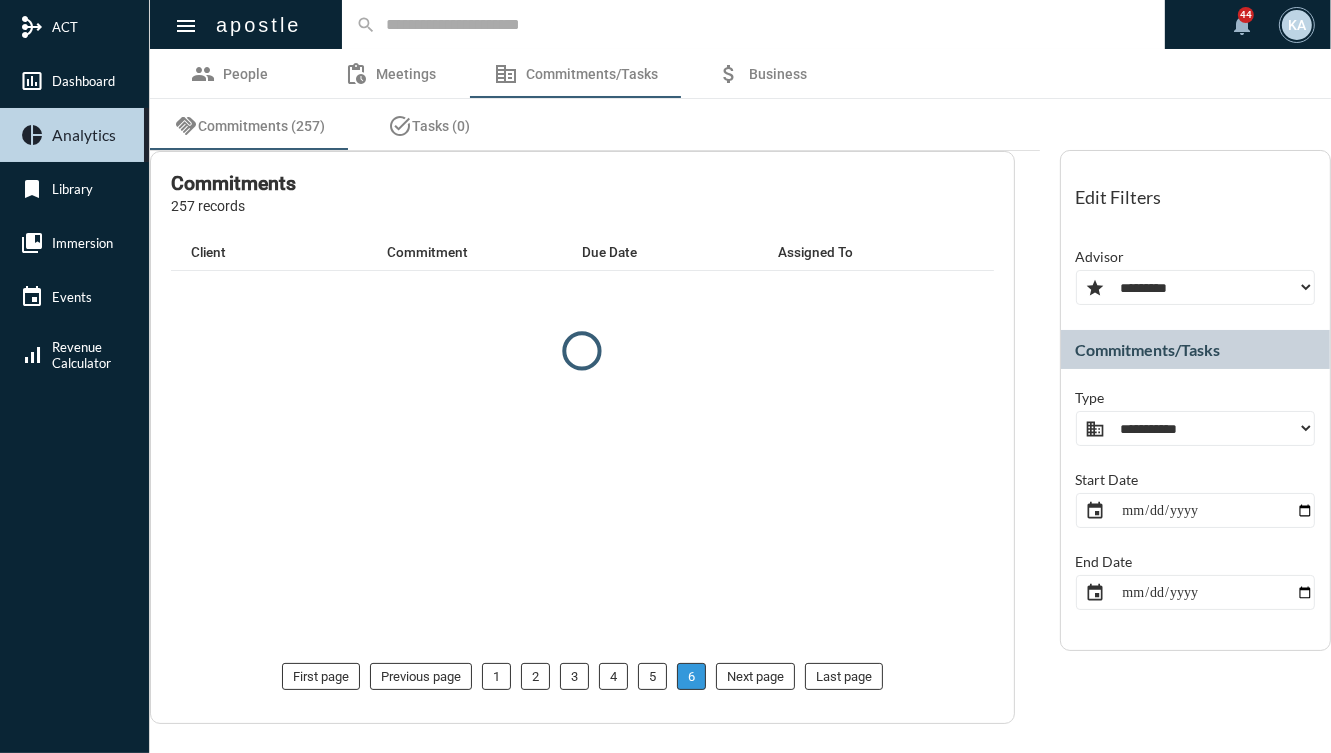 scroll, scrollTop: 0, scrollLeft: 0, axis: both 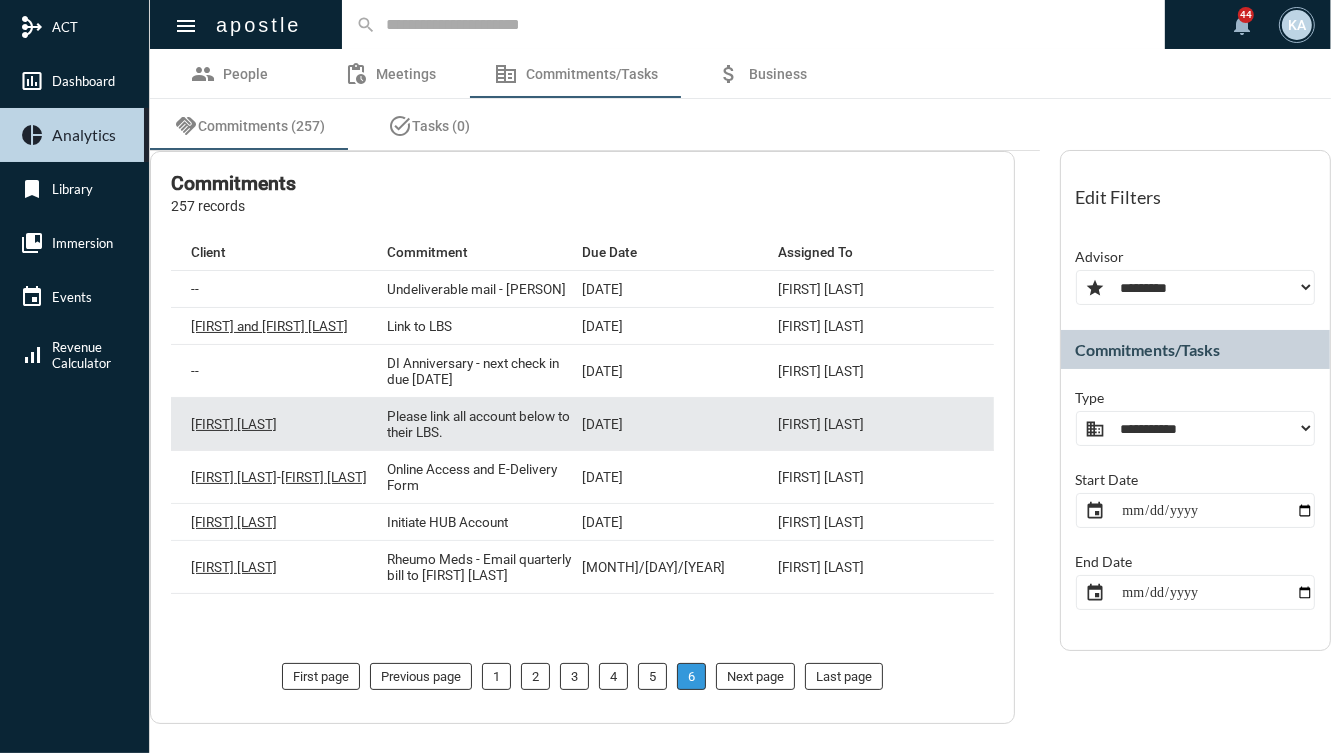 click on "[DATE]" at bounding box center (680, 424) 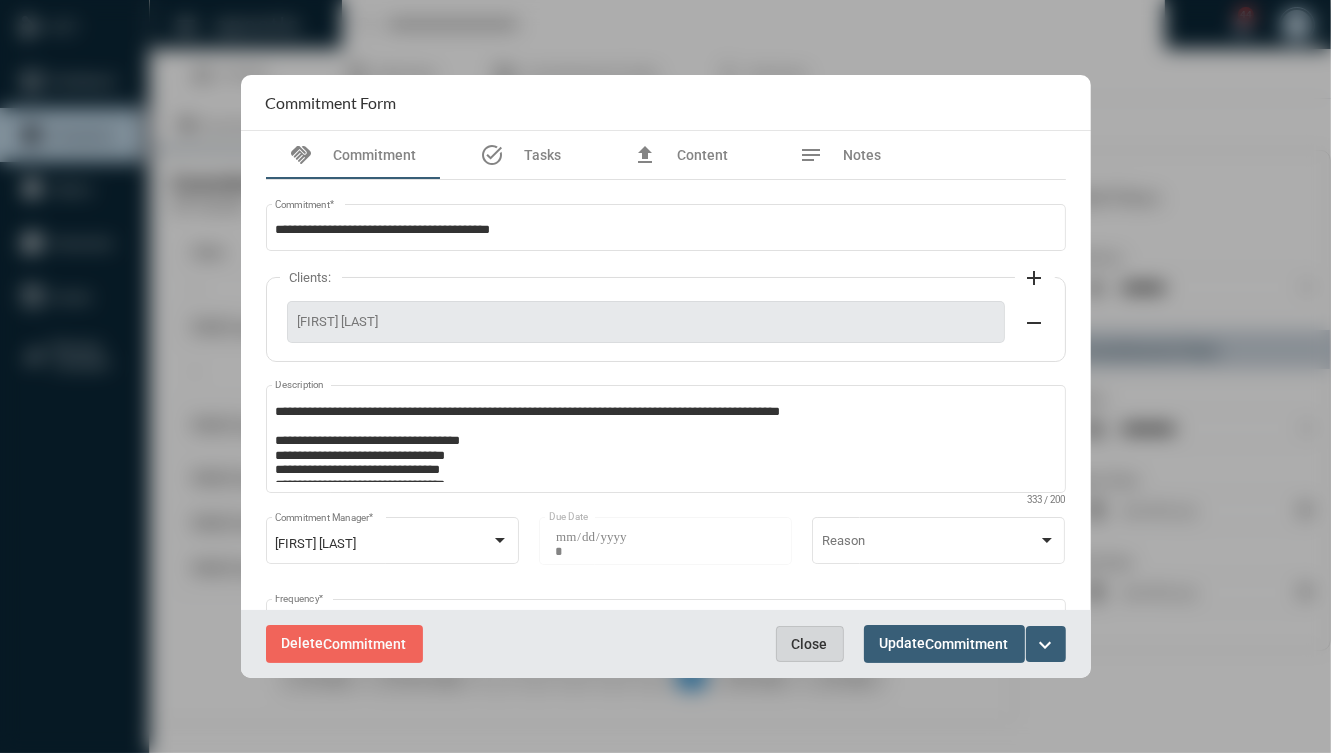 click on "Close" at bounding box center [810, 644] 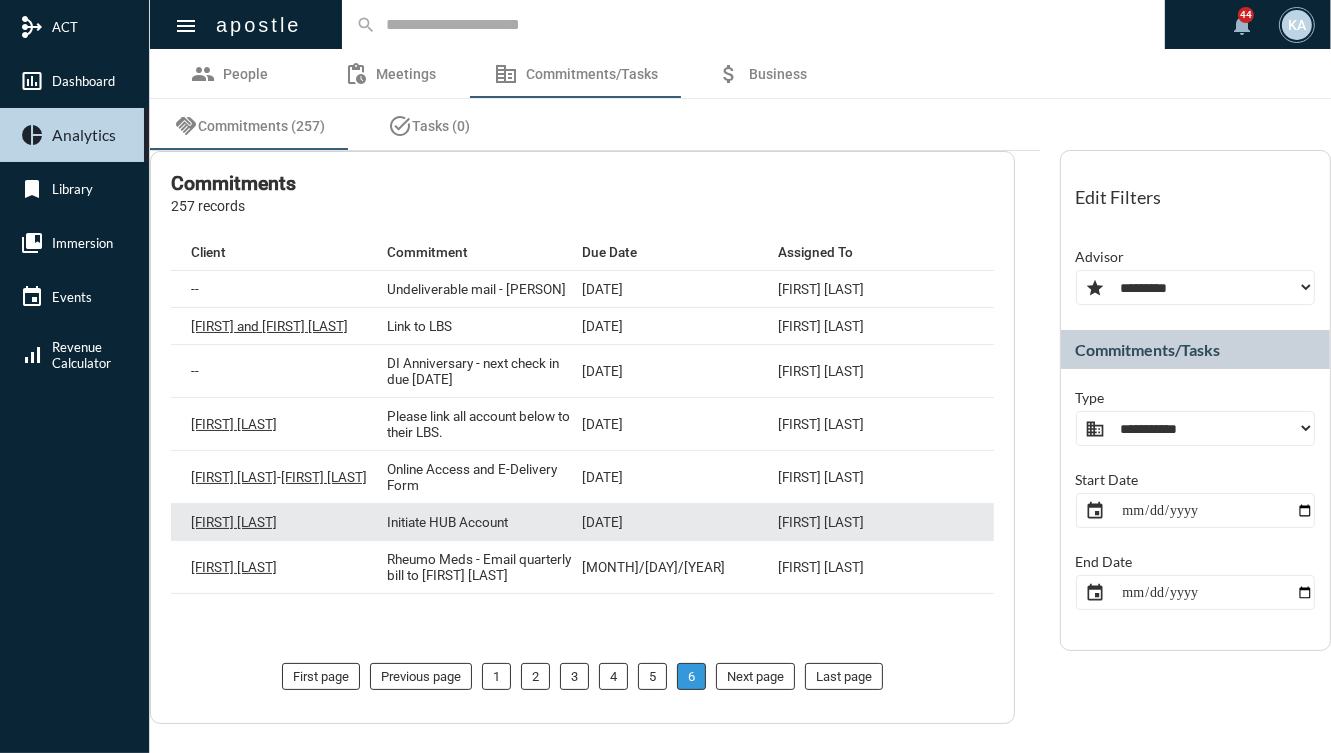 click on "[DATE]" at bounding box center (680, 522) 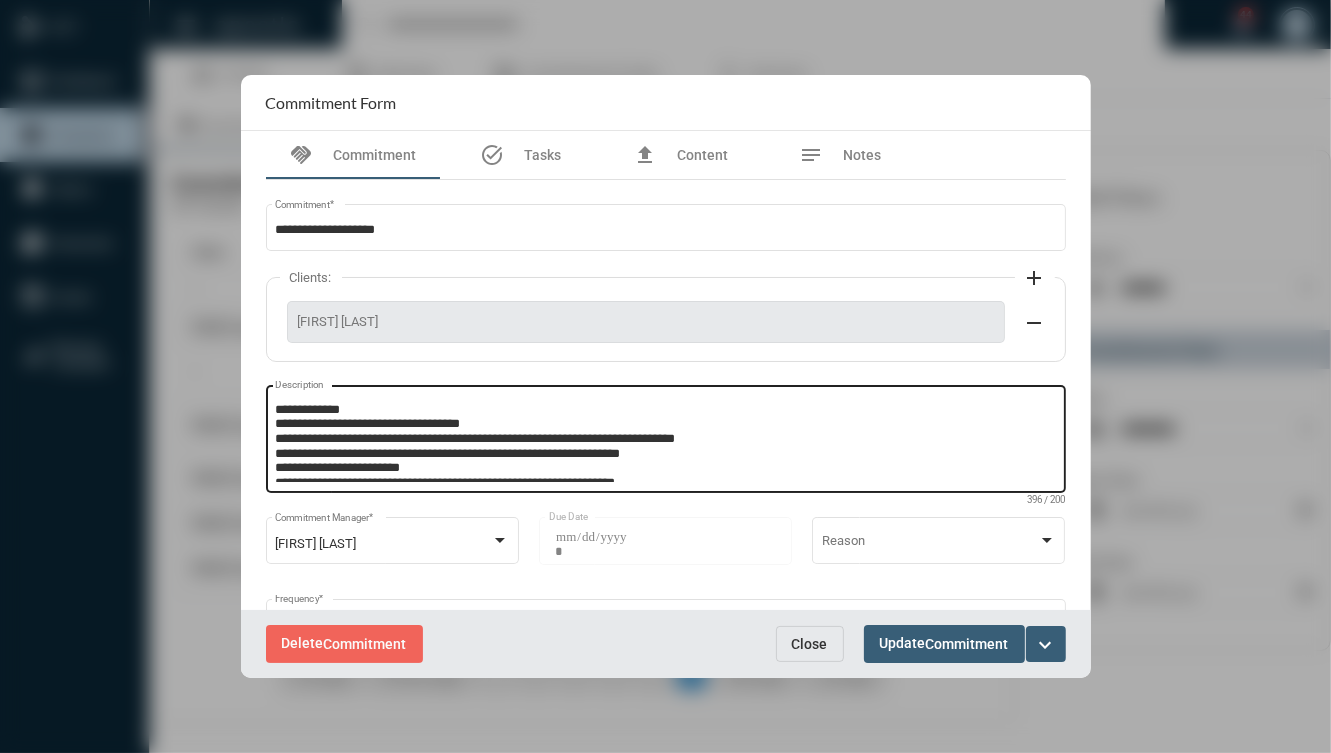 scroll, scrollTop: 0, scrollLeft: 0, axis: both 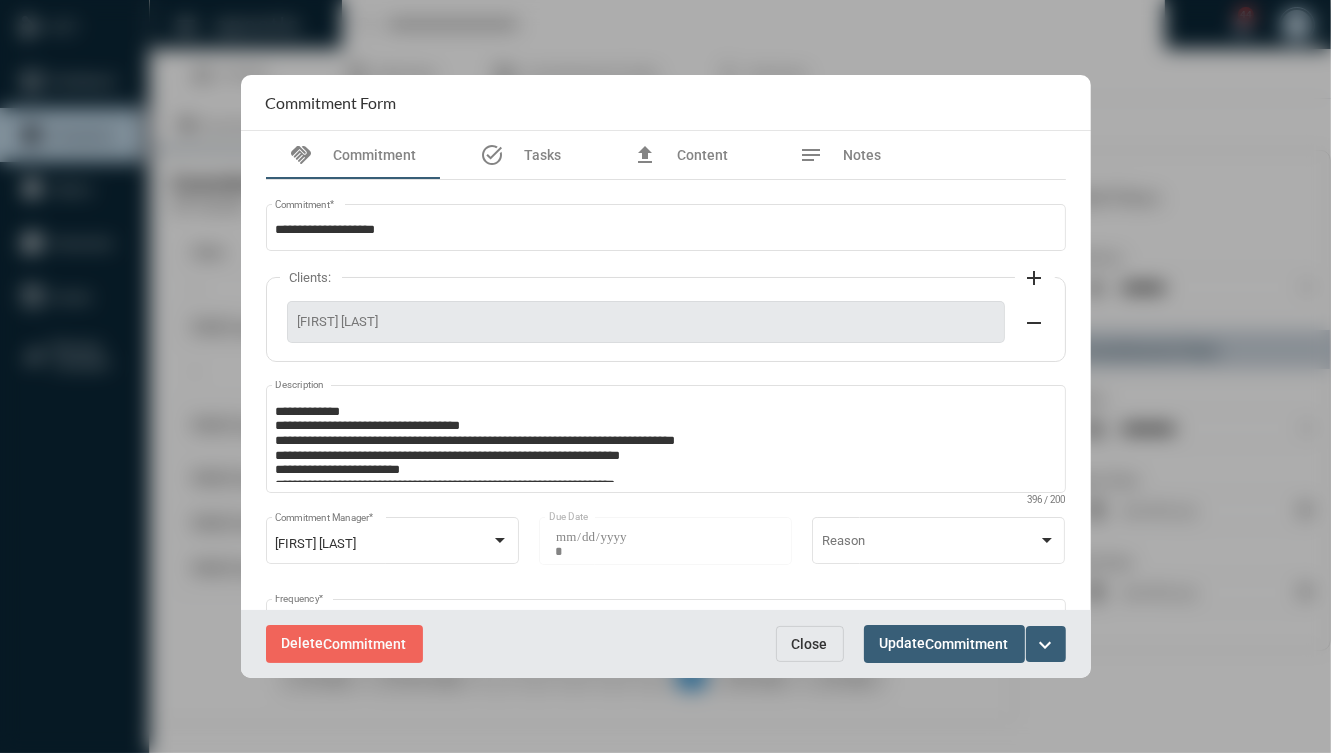 click on "Close" at bounding box center (810, 644) 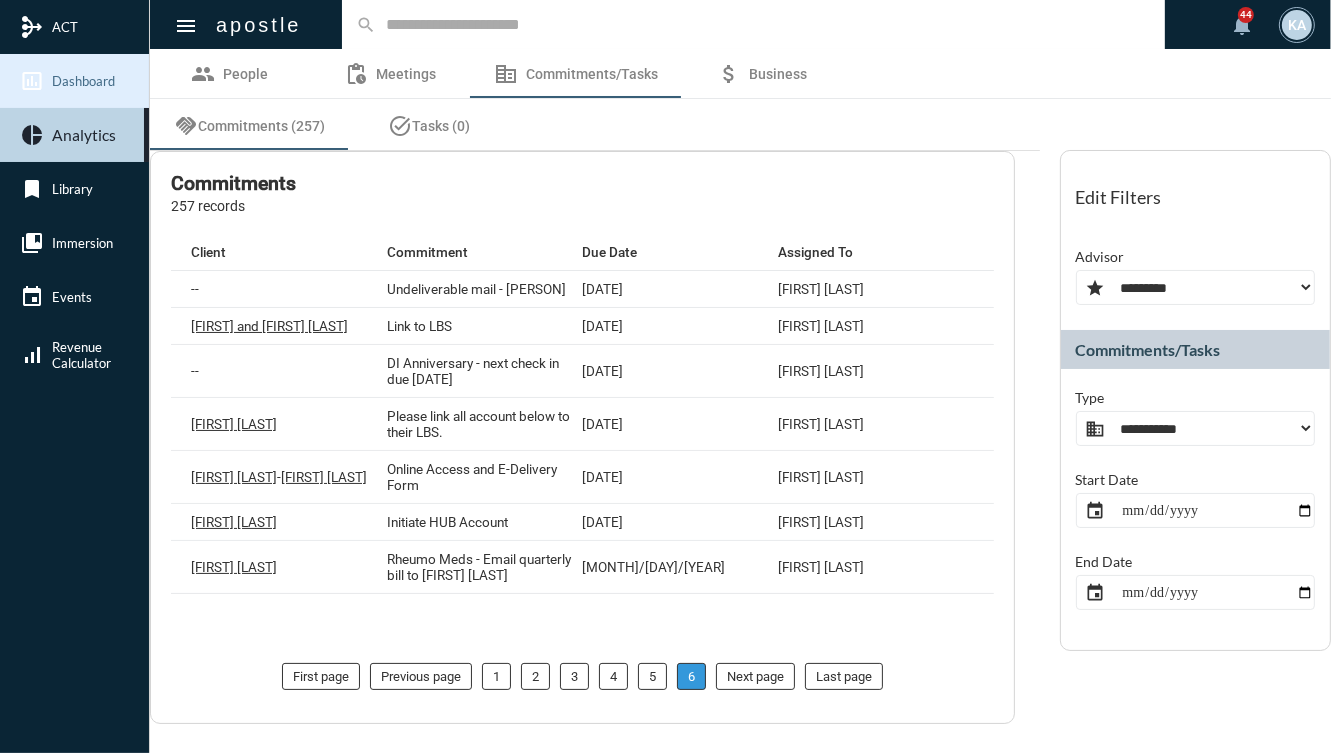click on "insert_chart_outlined Dashboard" at bounding box center [74, 81] 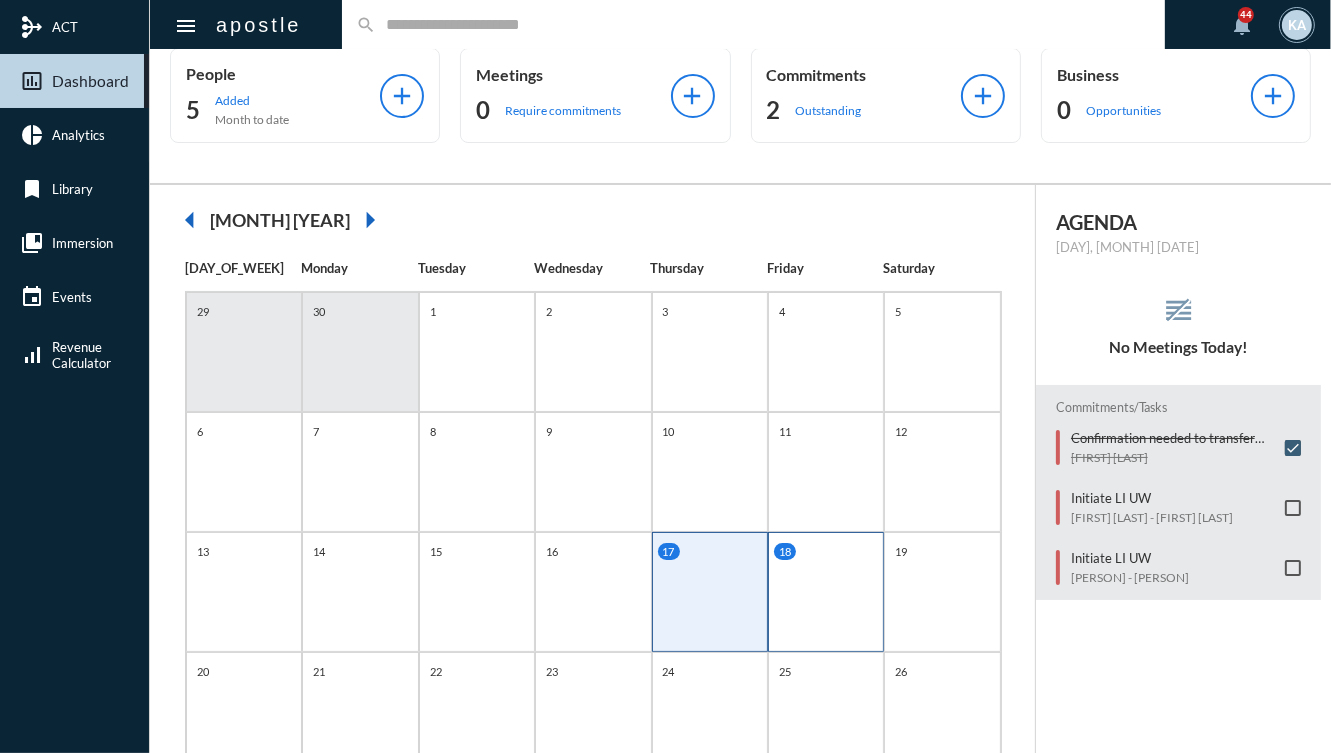 click on "18" 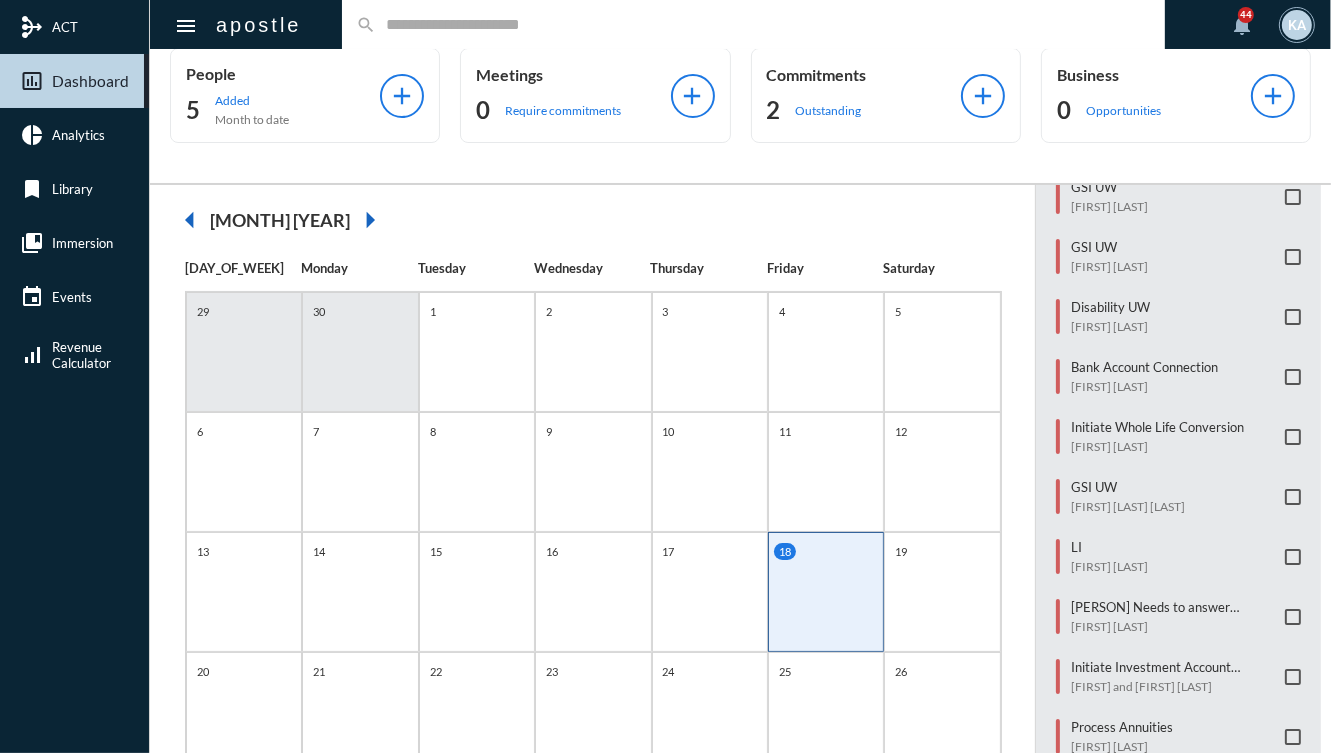 scroll, scrollTop: 630, scrollLeft: 0, axis: vertical 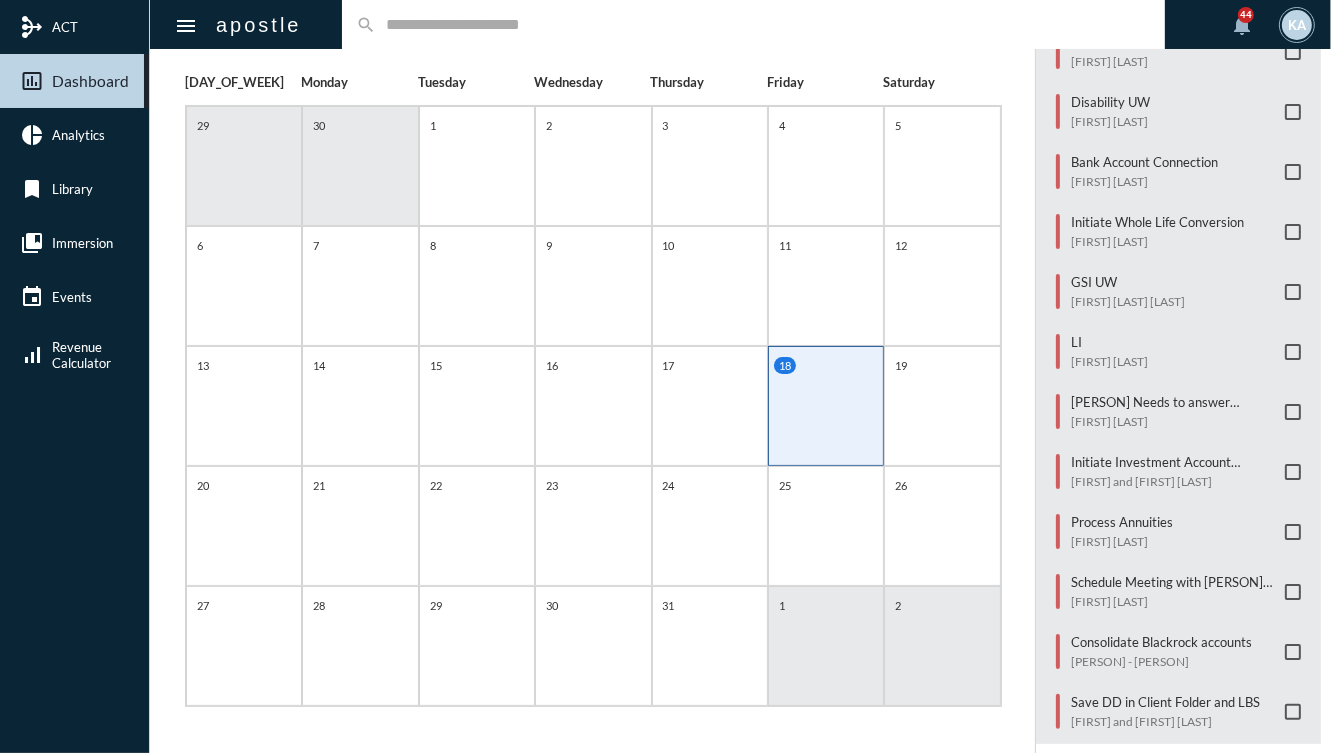 click at bounding box center (1293, 712) 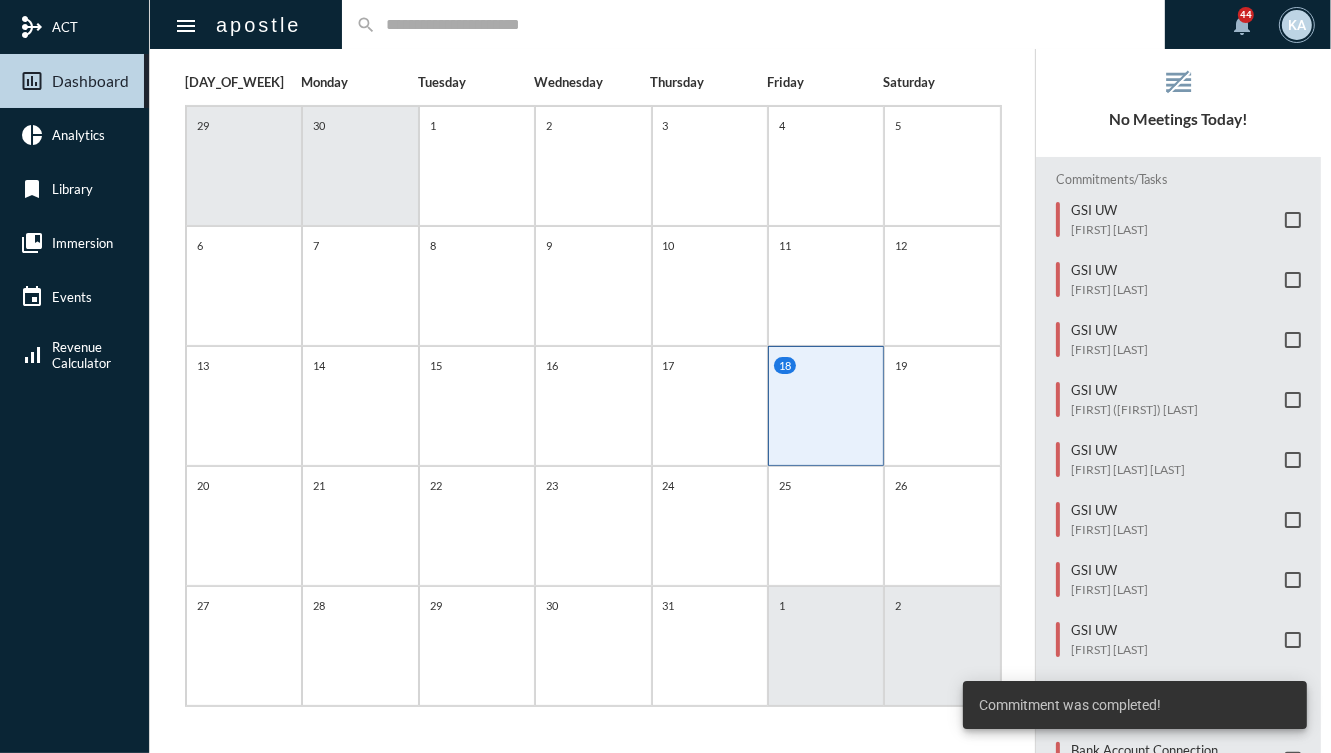 scroll, scrollTop: 0, scrollLeft: 0, axis: both 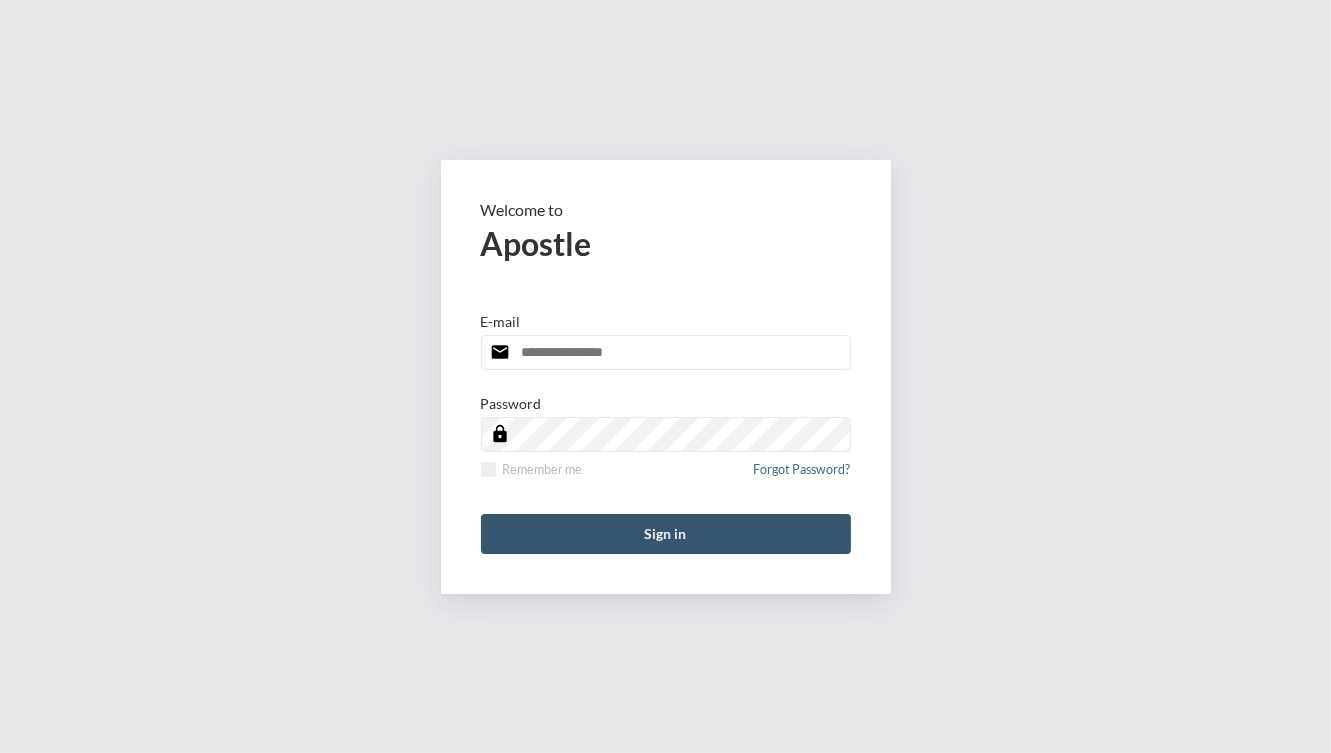 type on "**********" 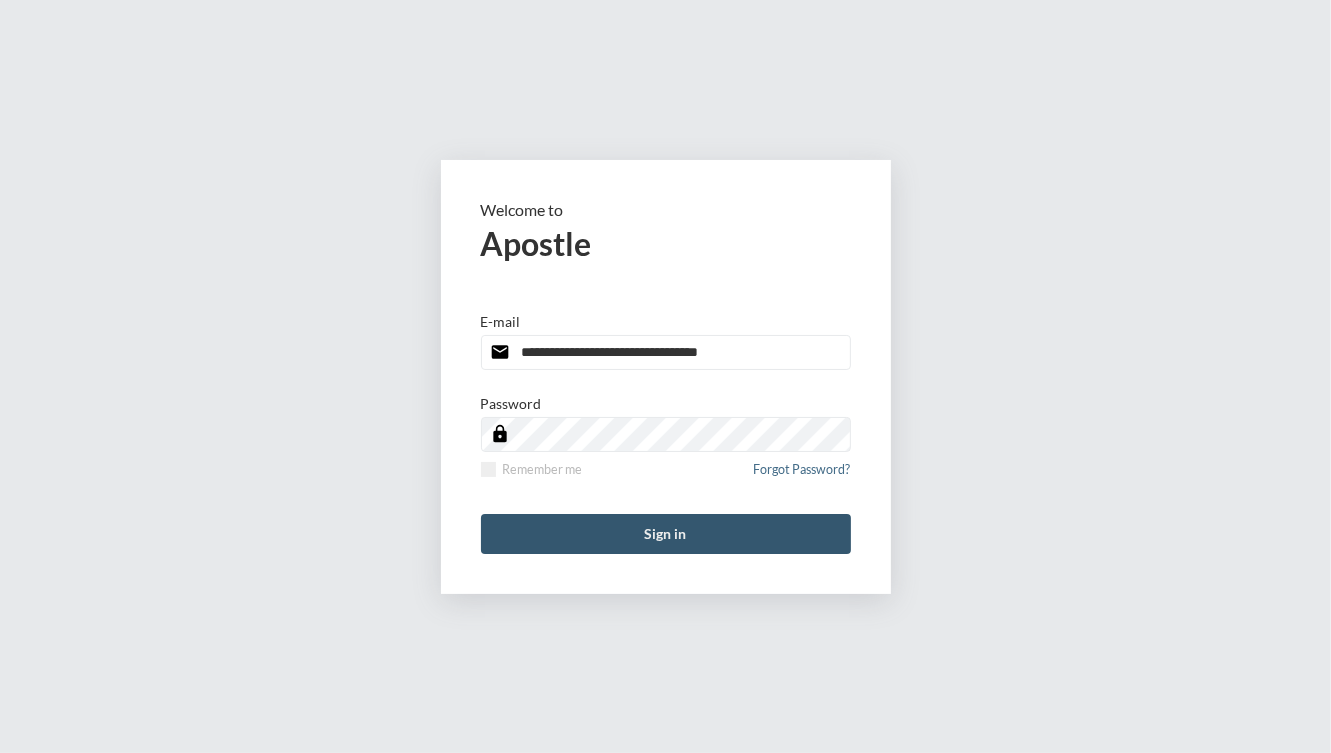 click on "Sign in" at bounding box center [666, 534] 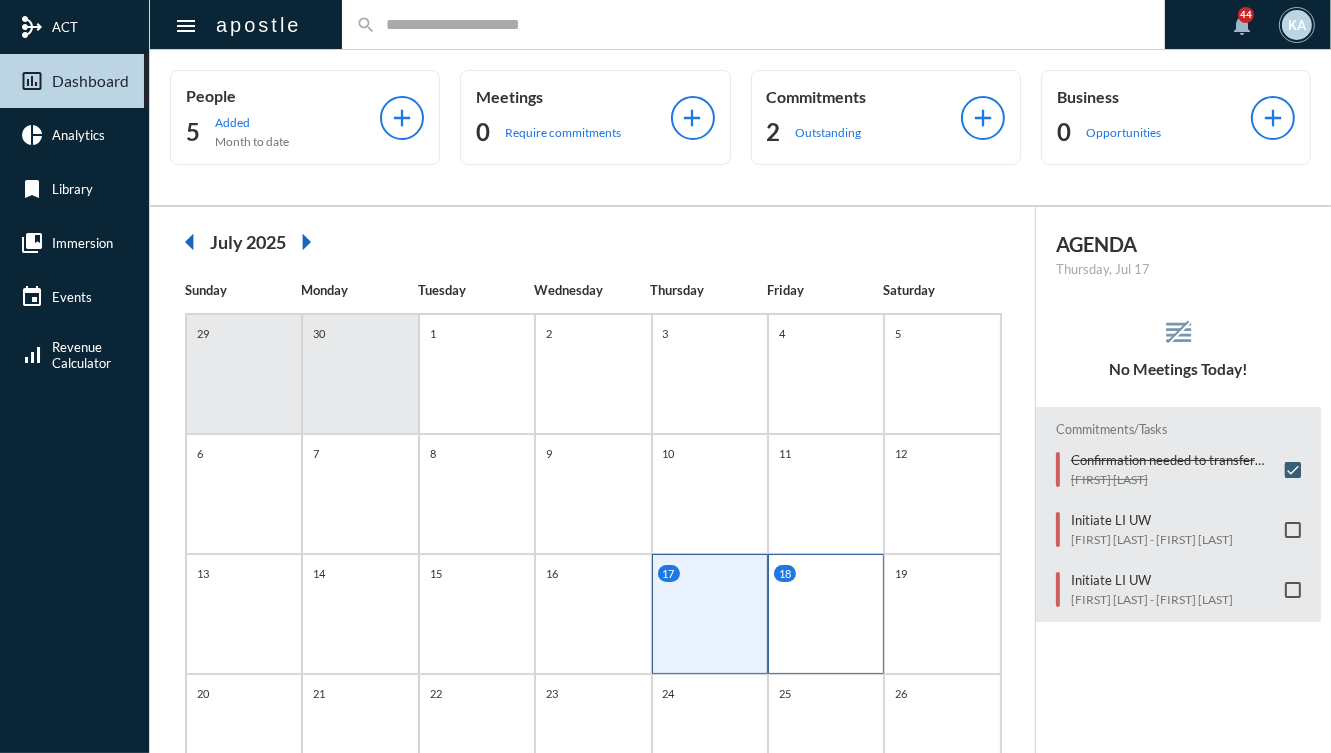 click on "18" 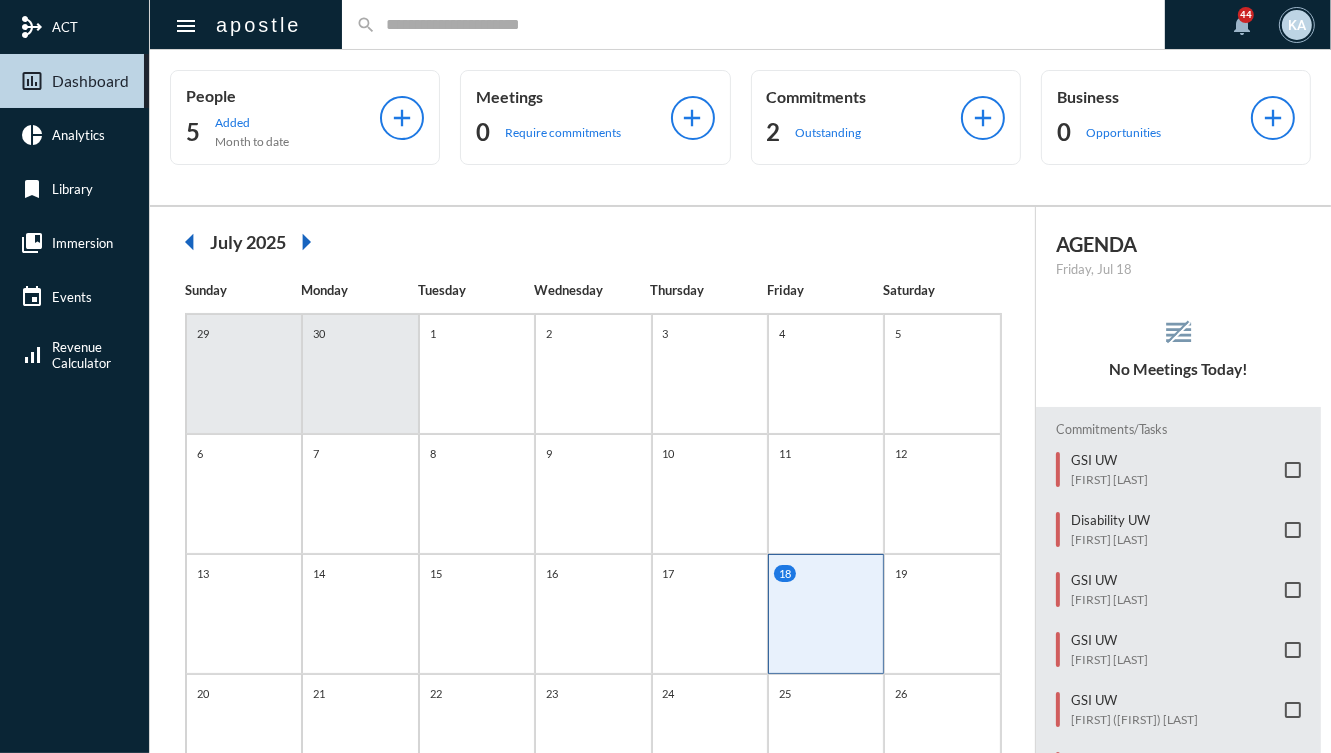 scroll, scrollTop: 630, scrollLeft: 0, axis: vertical 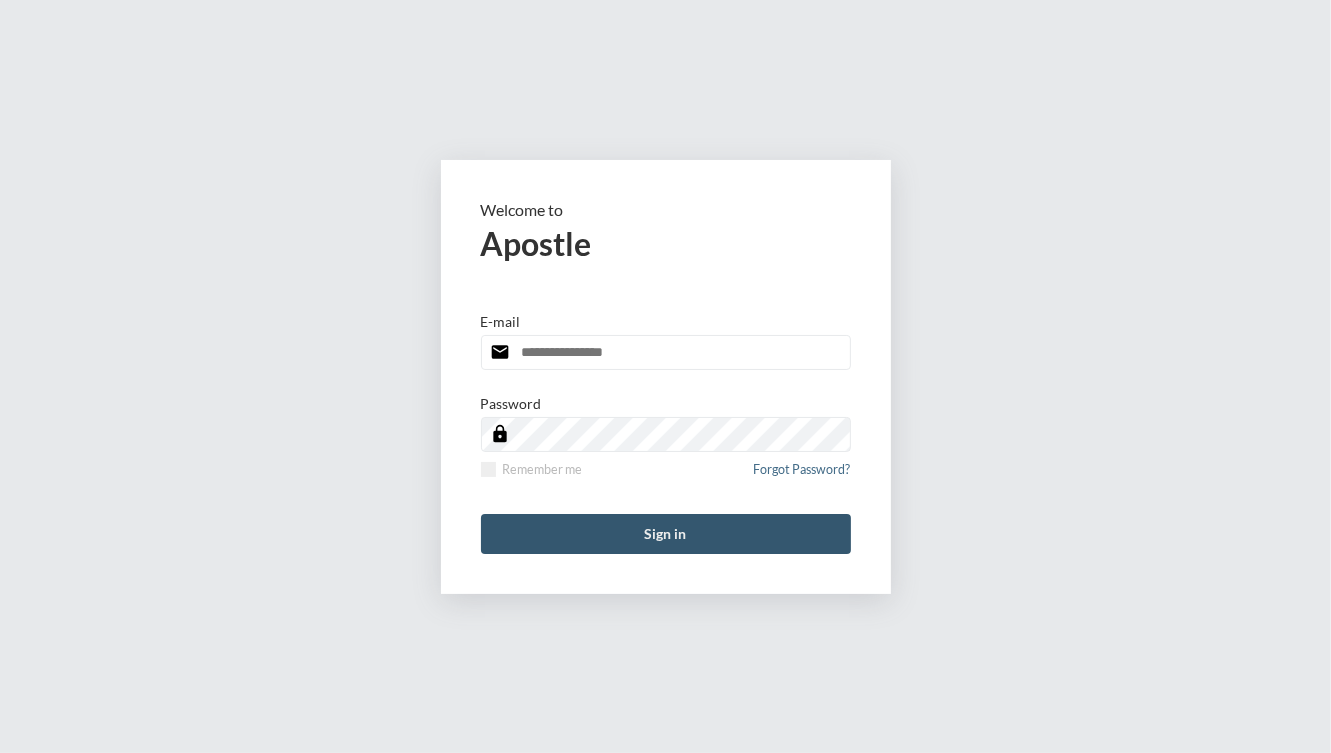 type on "**********" 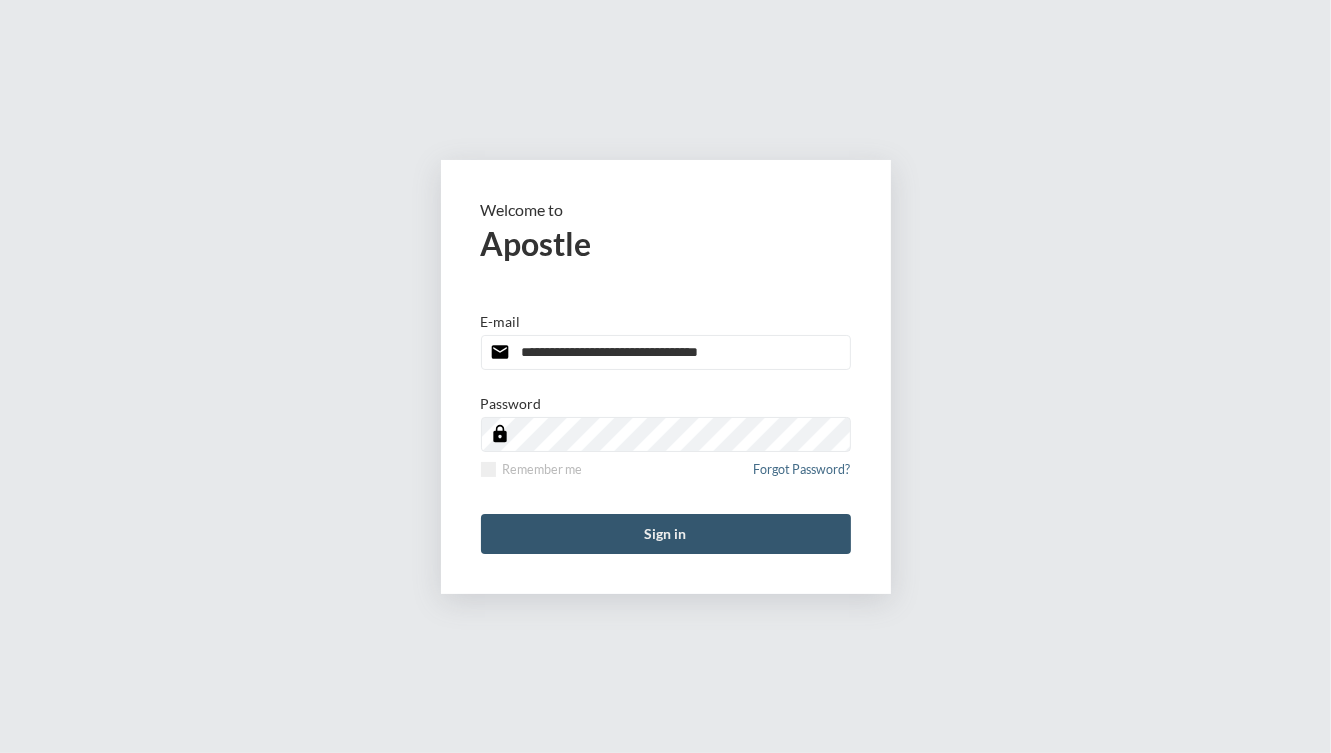click on "Sign in" at bounding box center [666, 534] 